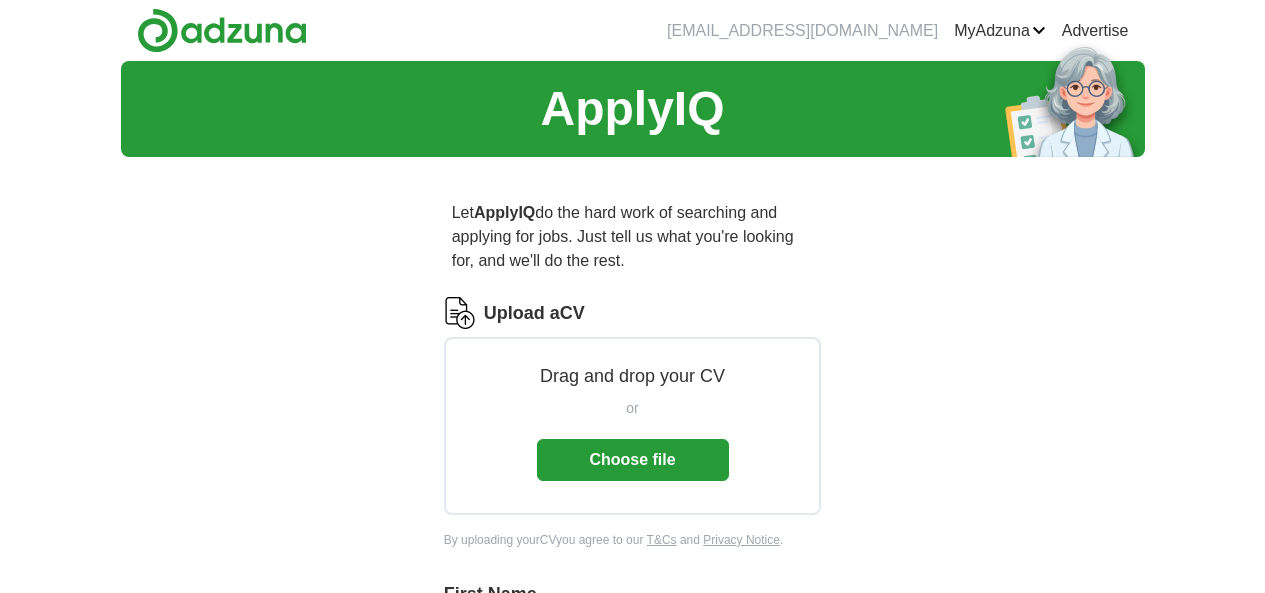 scroll, scrollTop: 0, scrollLeft: 0, axis: both 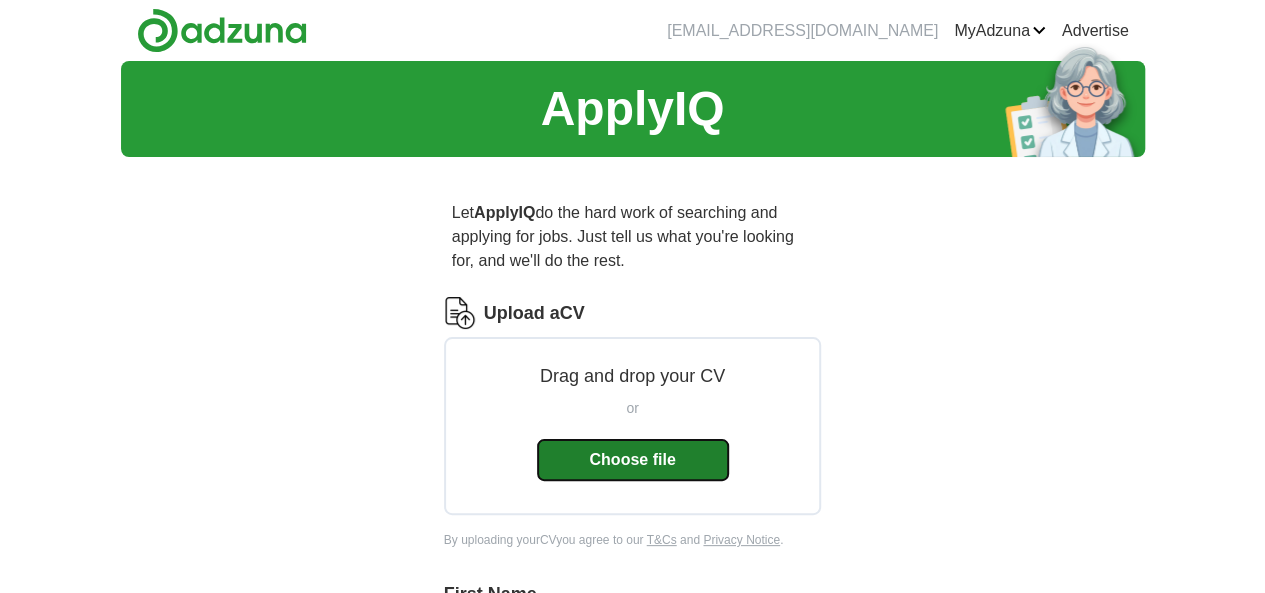 click on "Choose file" at bounding box center (633, 460) 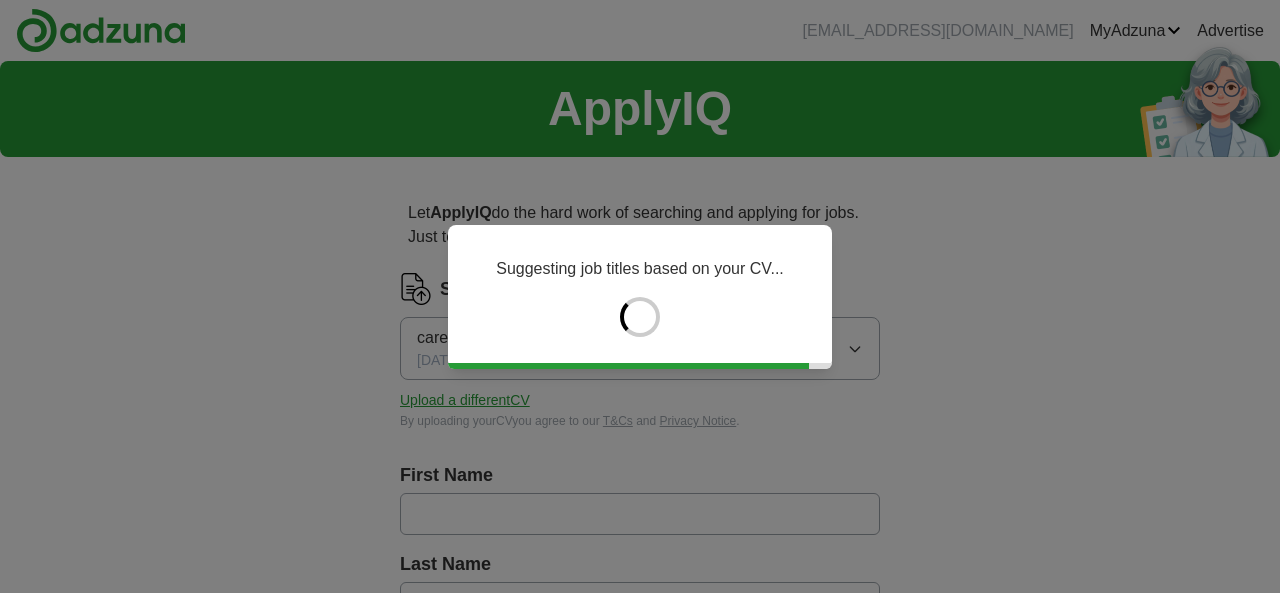 type on "*******" 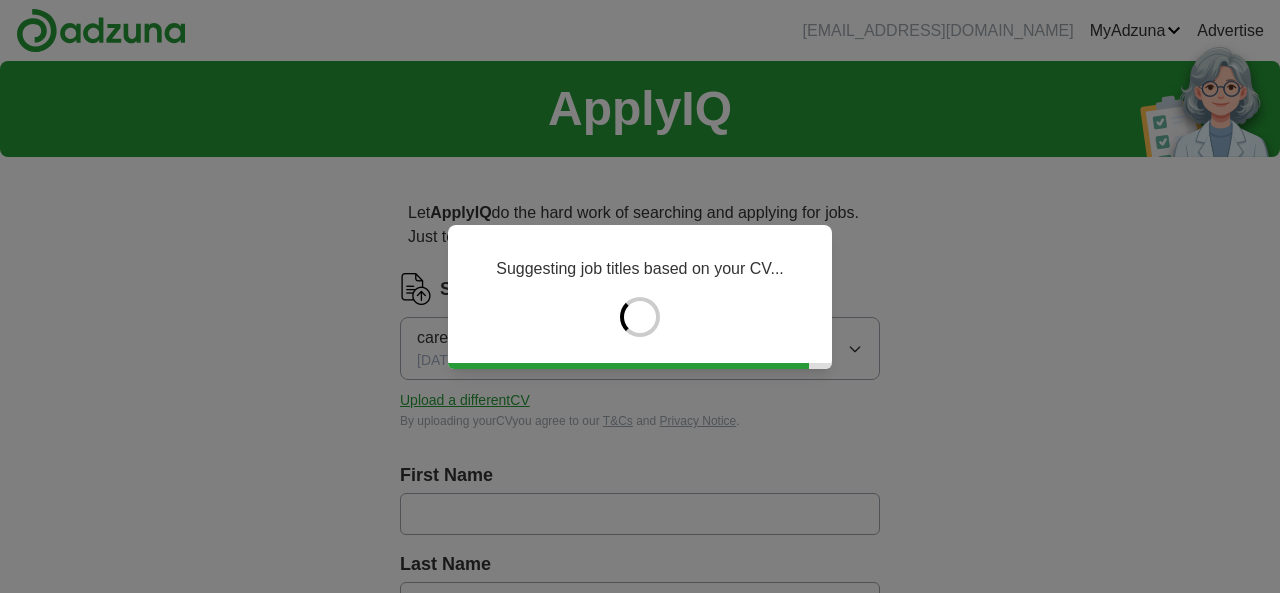 type on "**********" 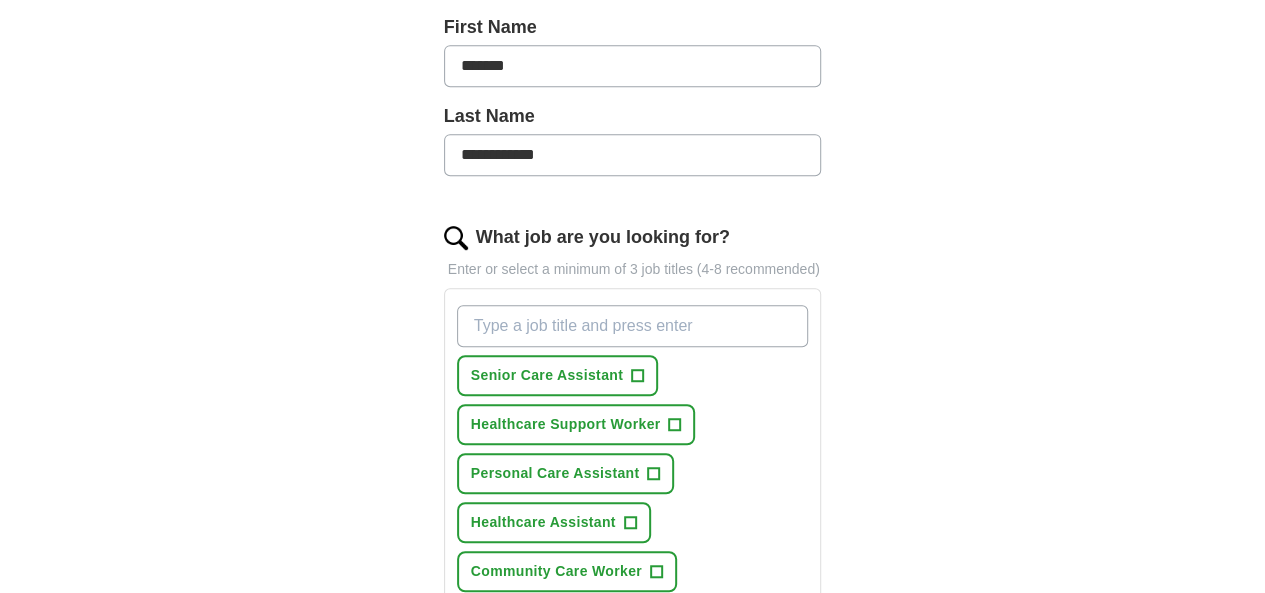 scroll, scrollTop: 500, scrollLeft: 0, axis: vertical 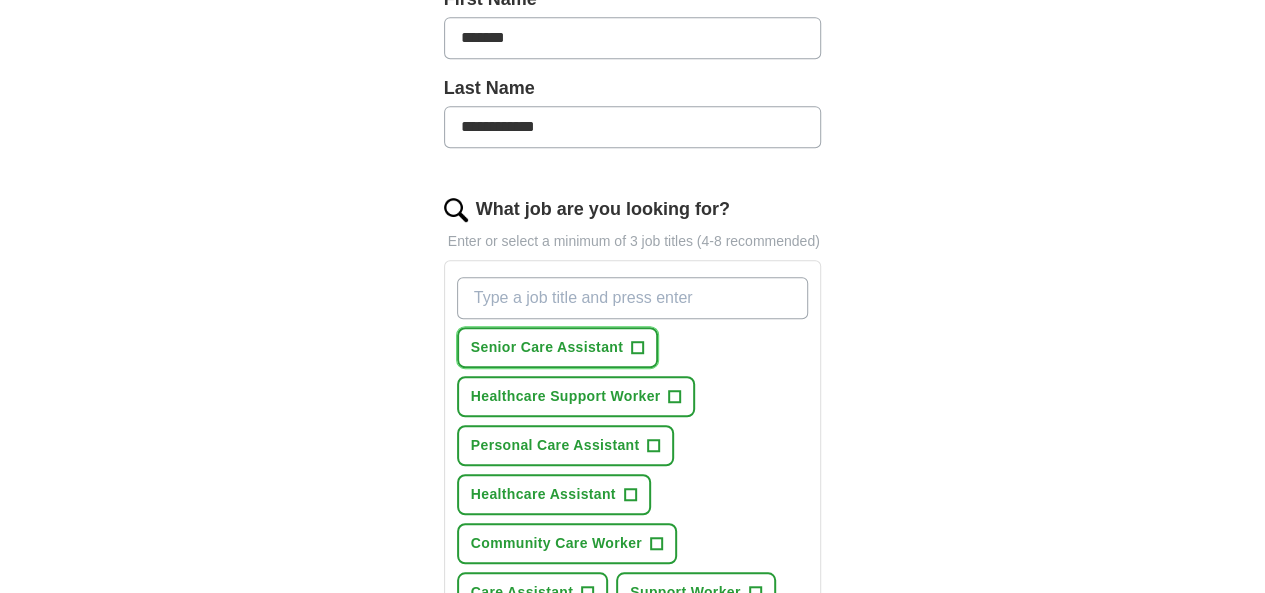 click on "+" at bounding box center [638, 348] 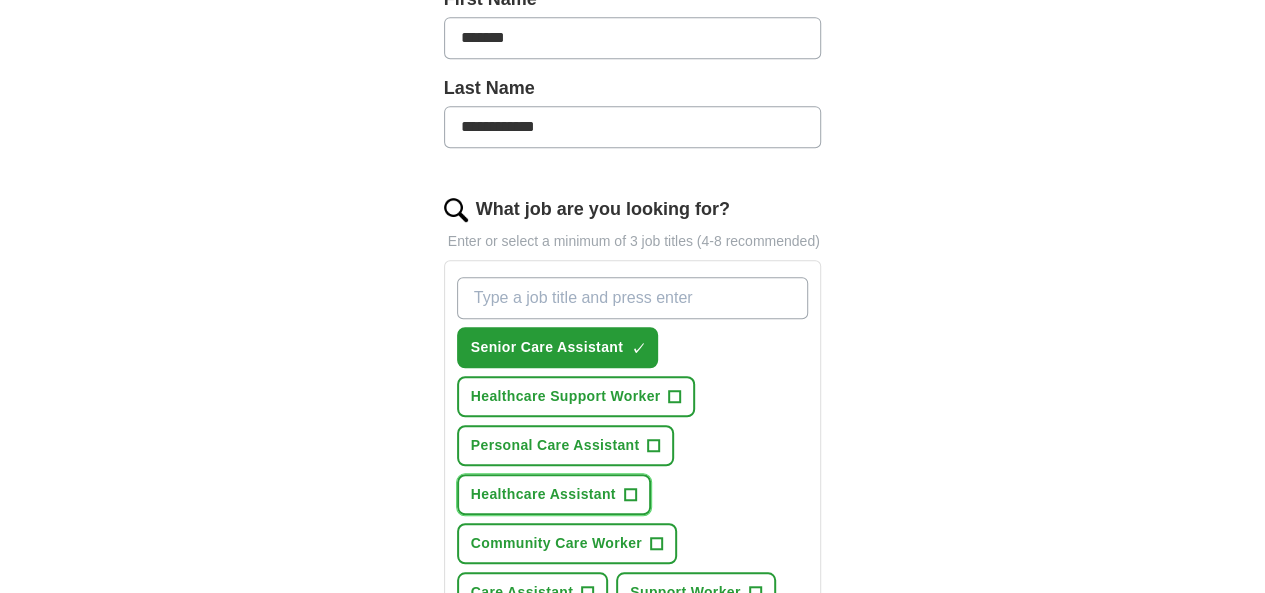 click on "Healthcare Assistant +" at bounding box center (554, 494) 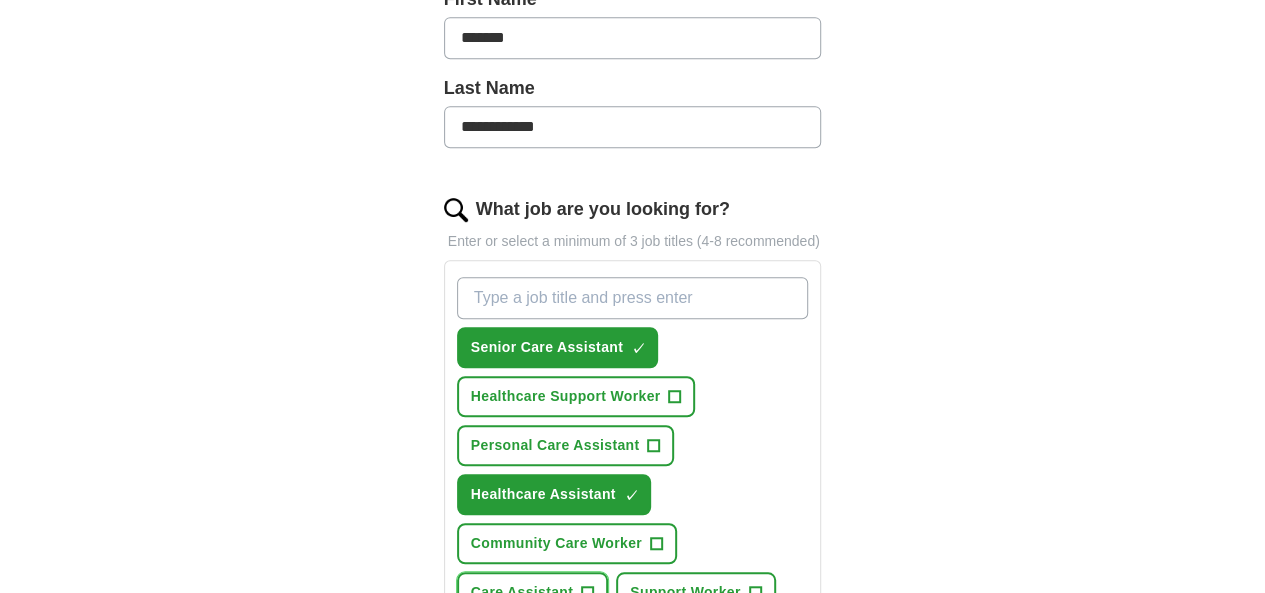 click on "+" at bounding box center [588, 593] 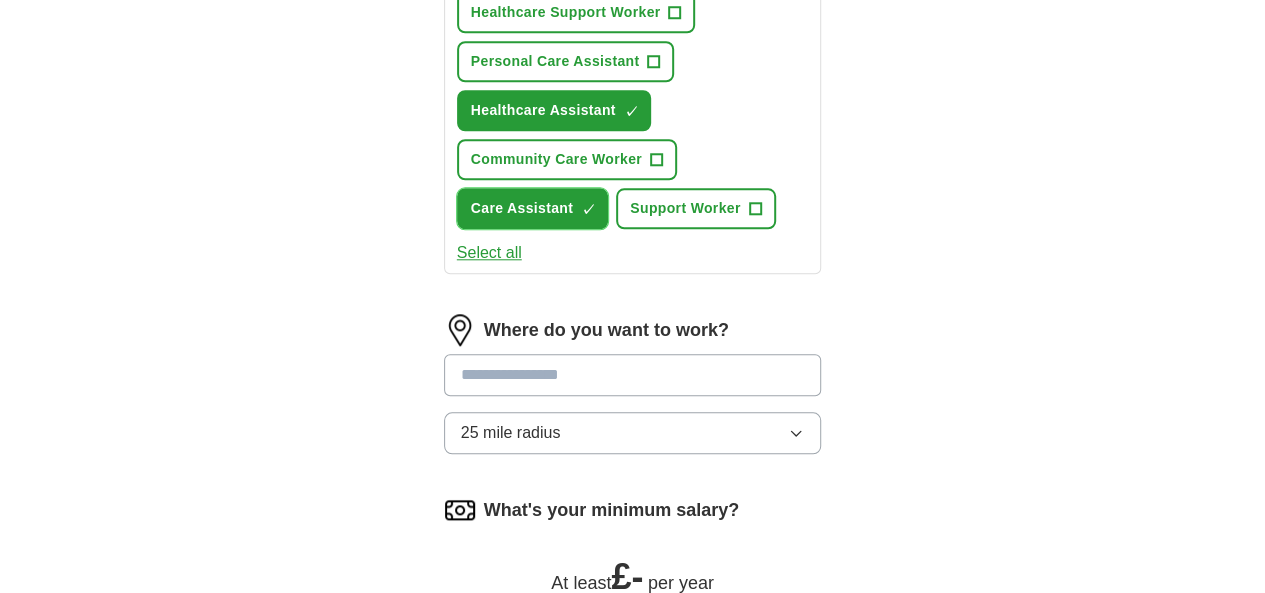 scroll, scrollTop: 900, scrollLeft: 0, axis: vertical 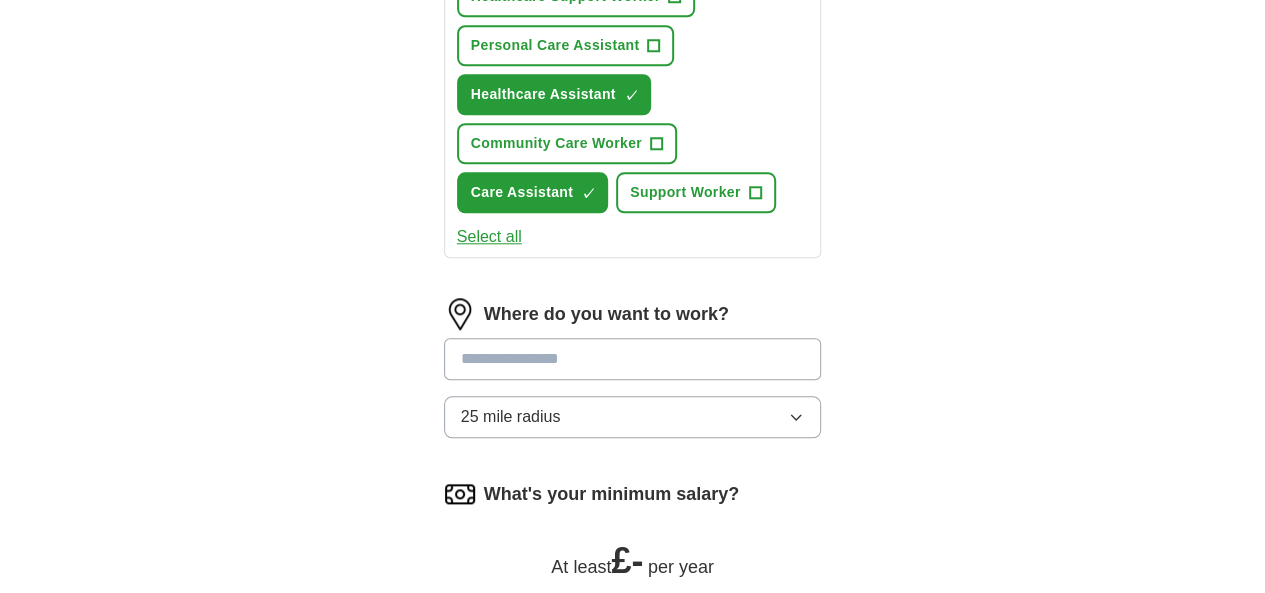 click at bounding box center [633, 359] 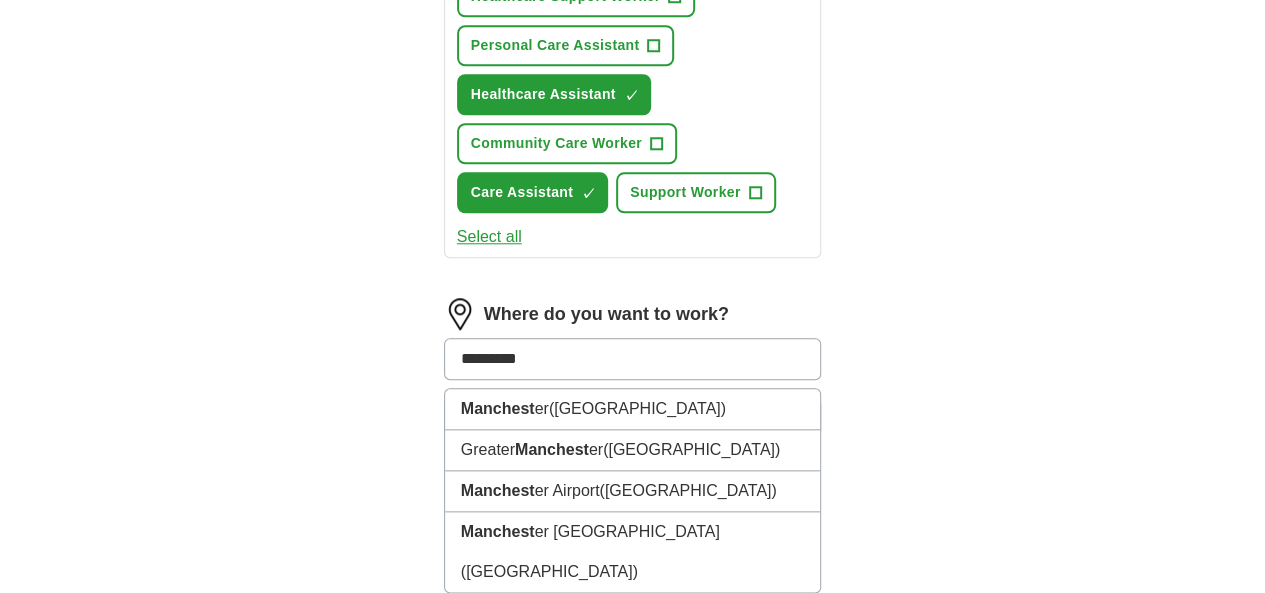 type on "**********" 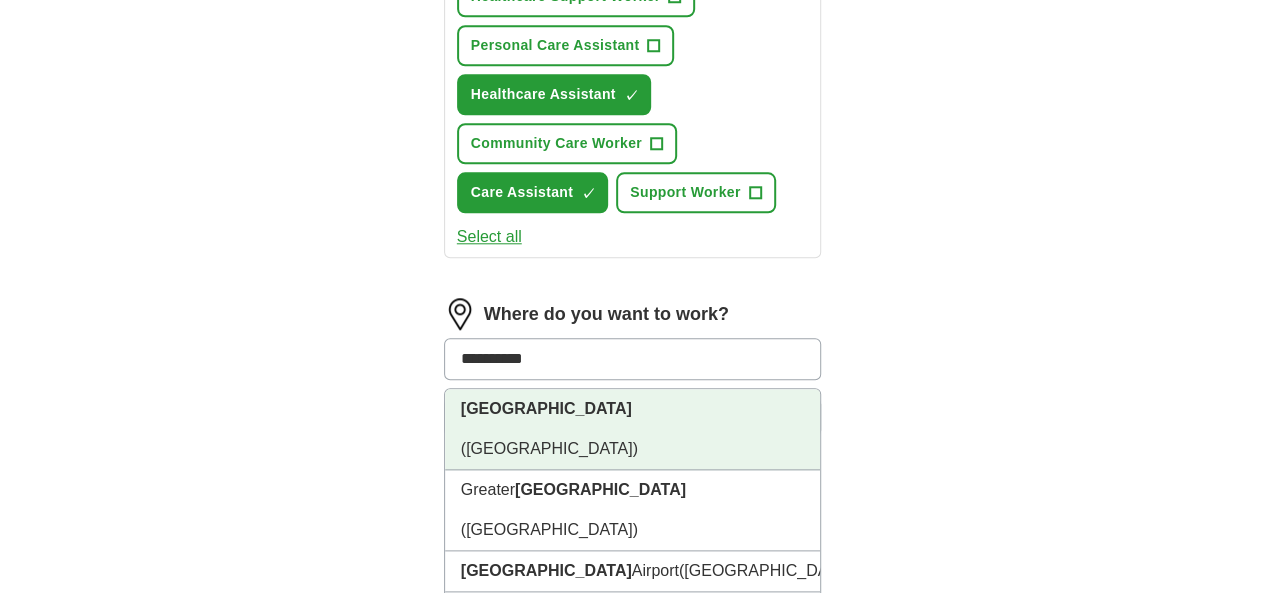 click on "(Greater Manchester)" at bounding box center (549, 448) 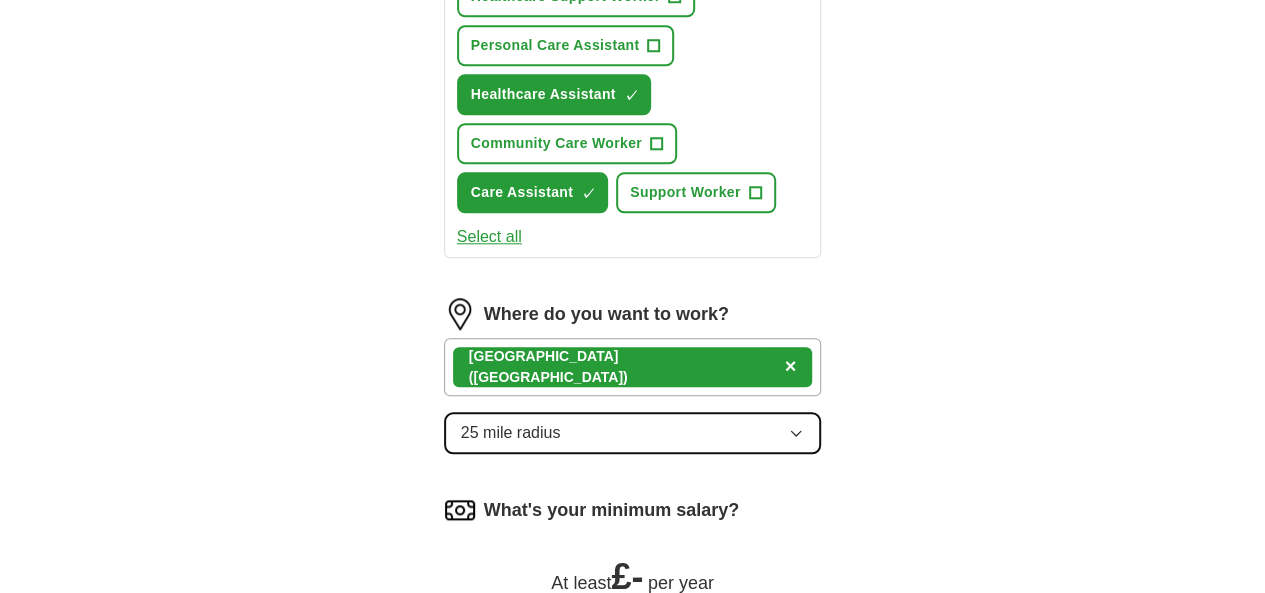 click on "25 mile radius" at bounding box center [633, 433] 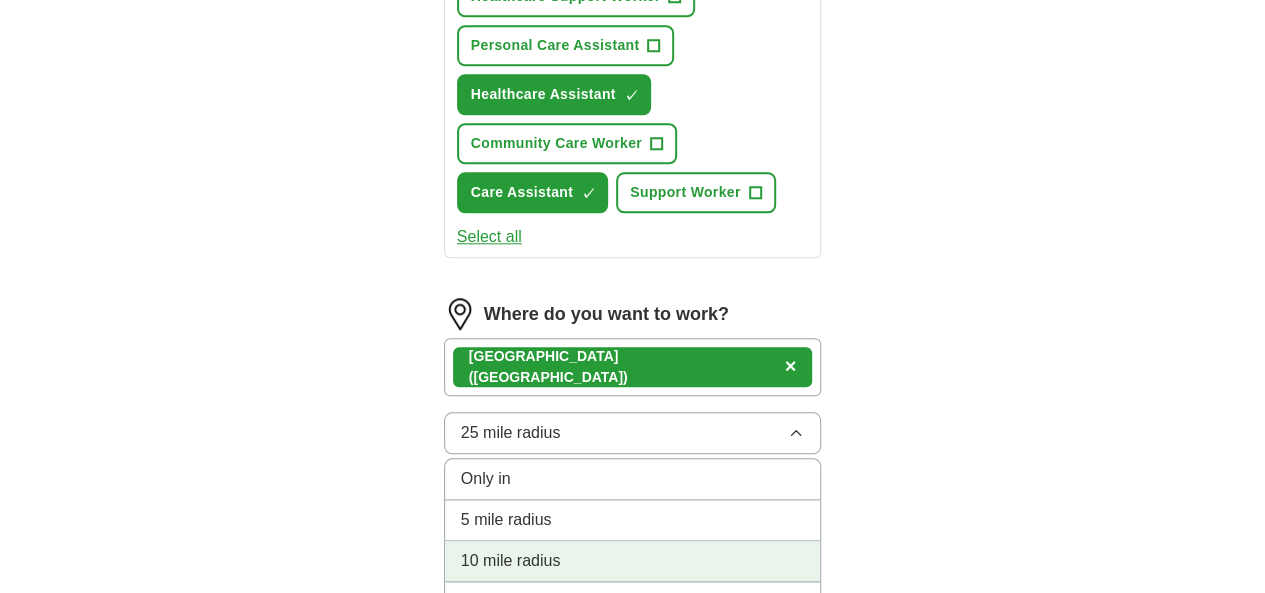 click on "10 mile radius" at bounding box center (511, 561) 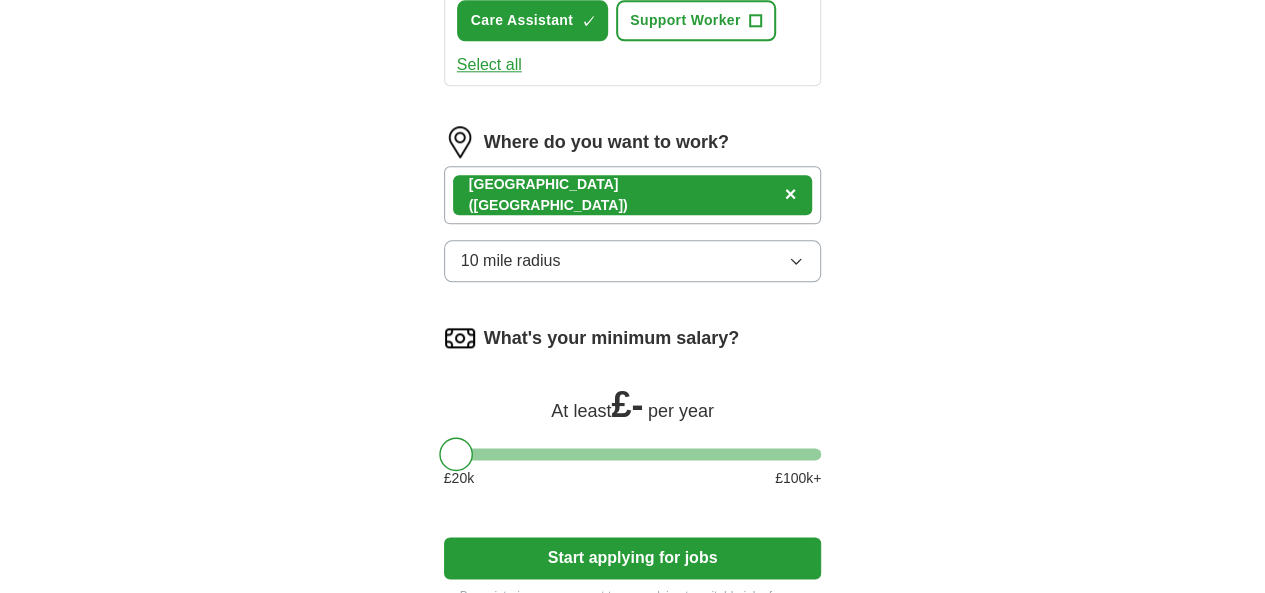 scroll, scrollTop: 1100, scrollLeft: 0, axis: vertical 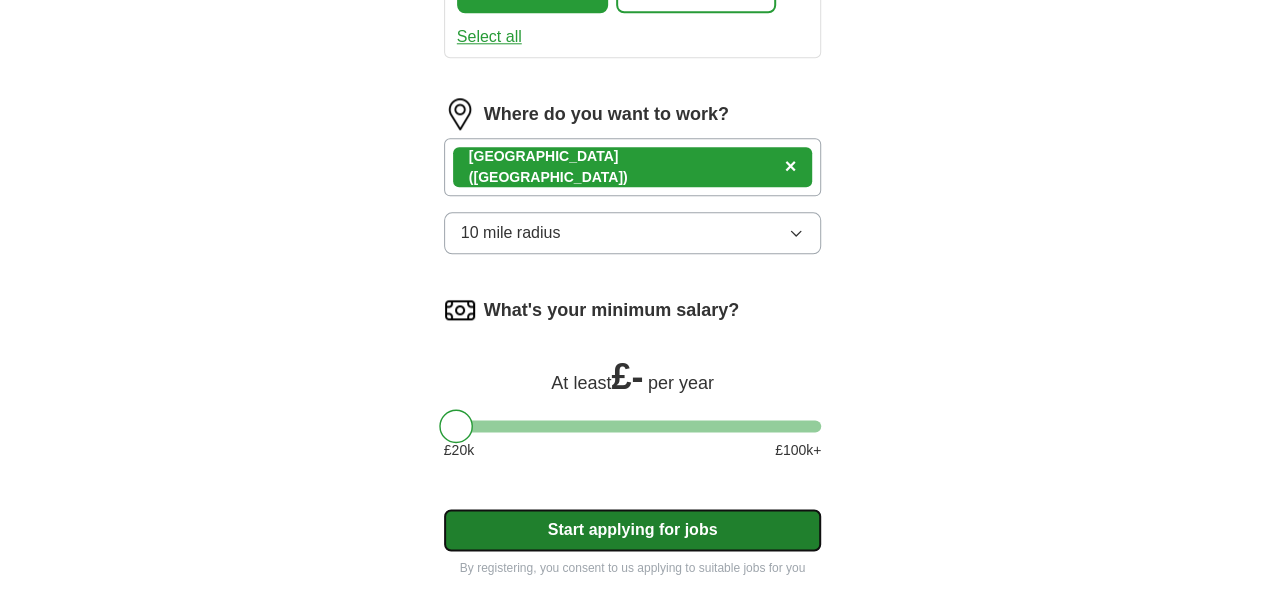 click on "Start applying for jobs" at bounding box center [633, 530] 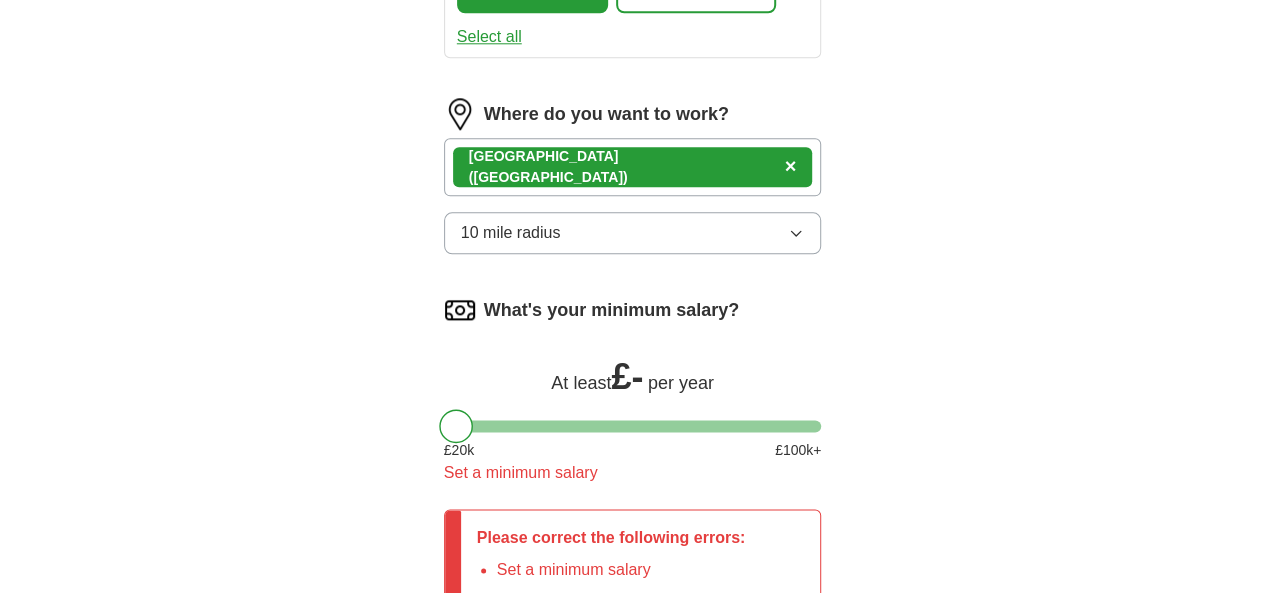 click on "**********" at bounding box center (633, -156) 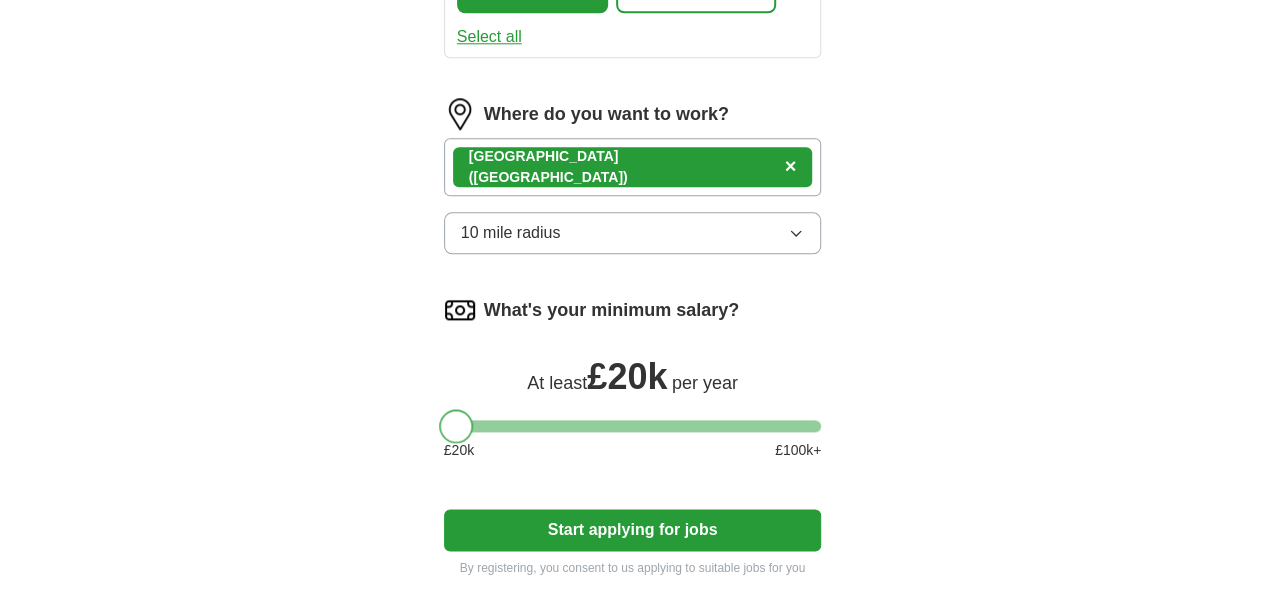 click at bounding box center [456, 426] 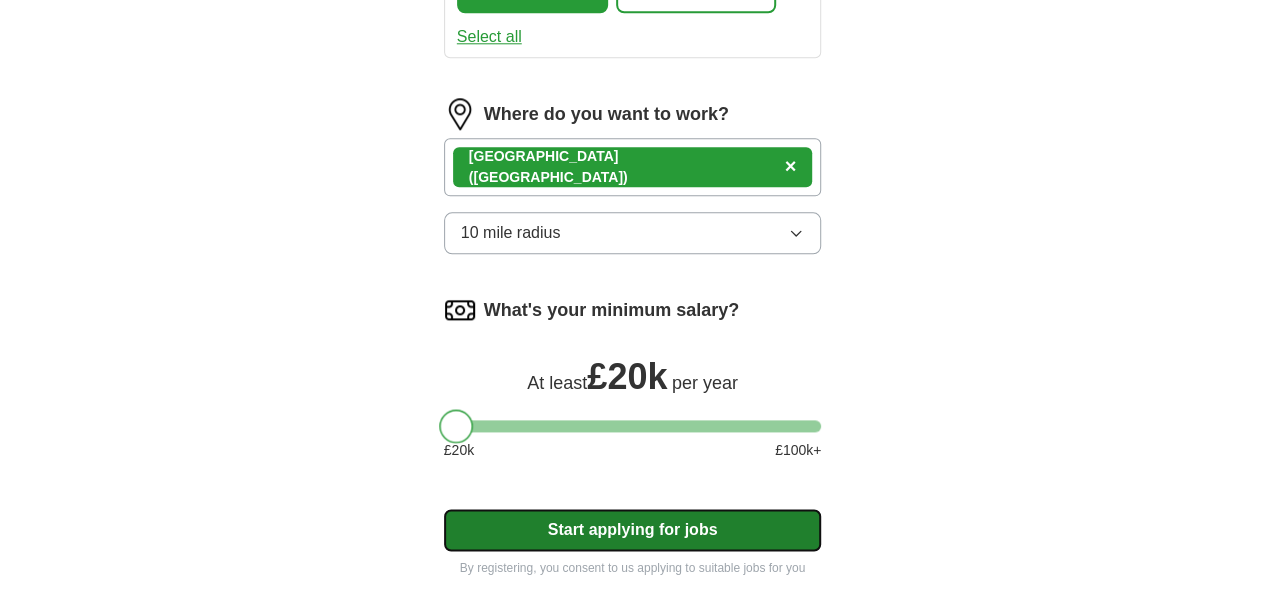 click on "Start applying for jobs" at bounding box center [633, 530] 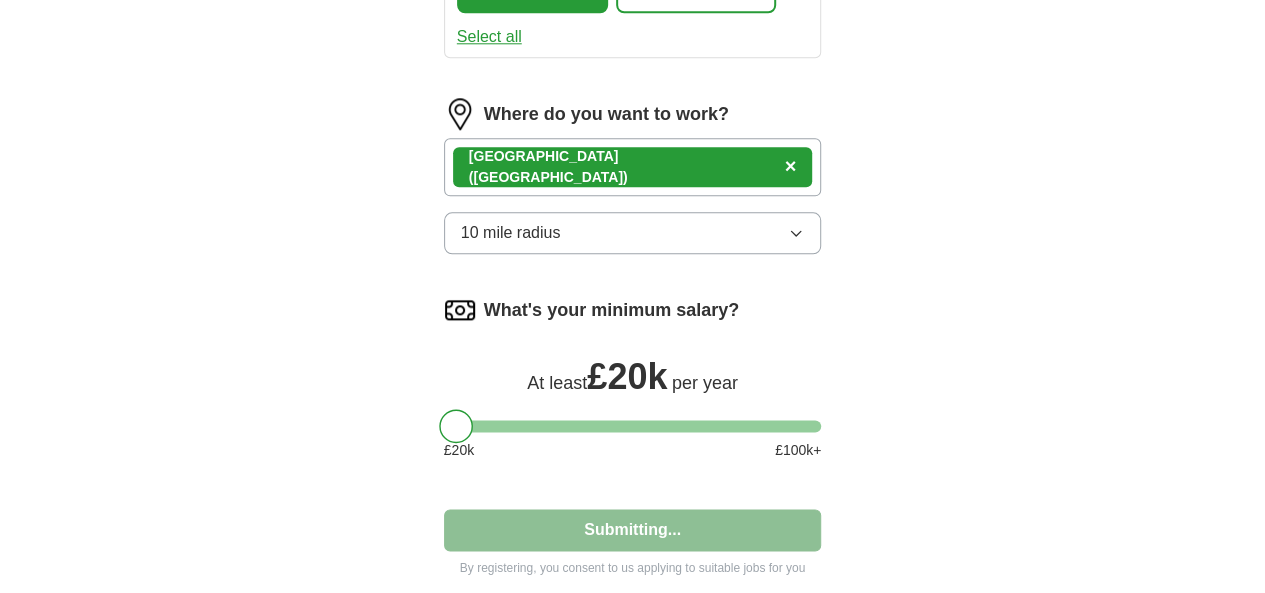select on "**" 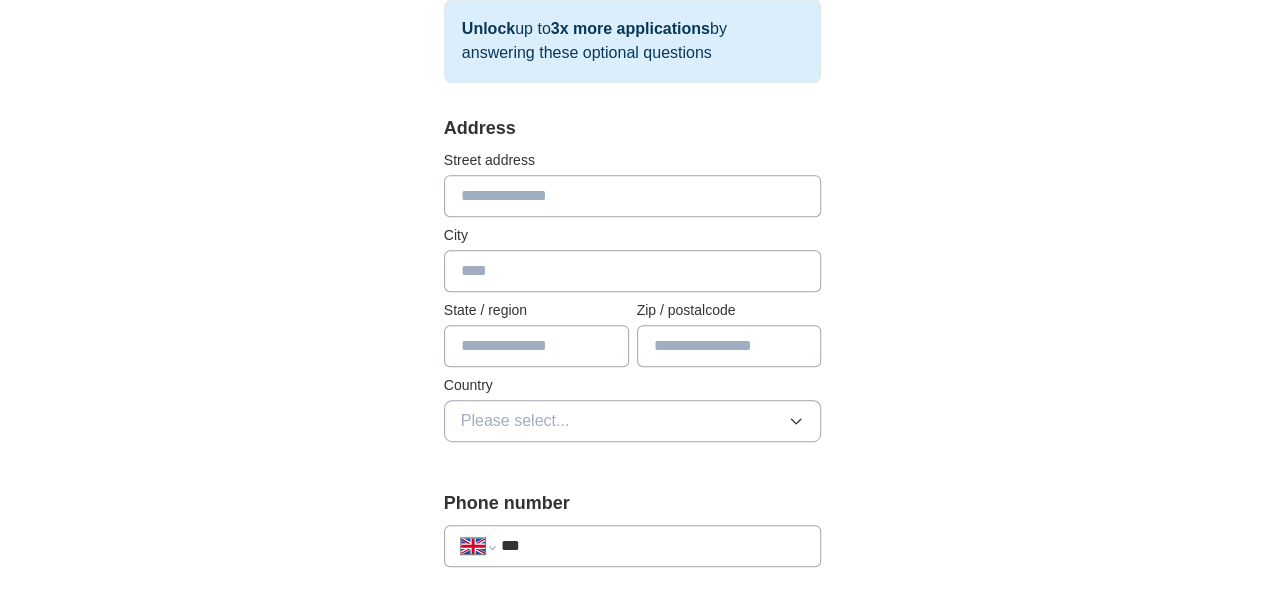 scroll, scrollTop: 275, scrollLeft: 0, axis: vertical 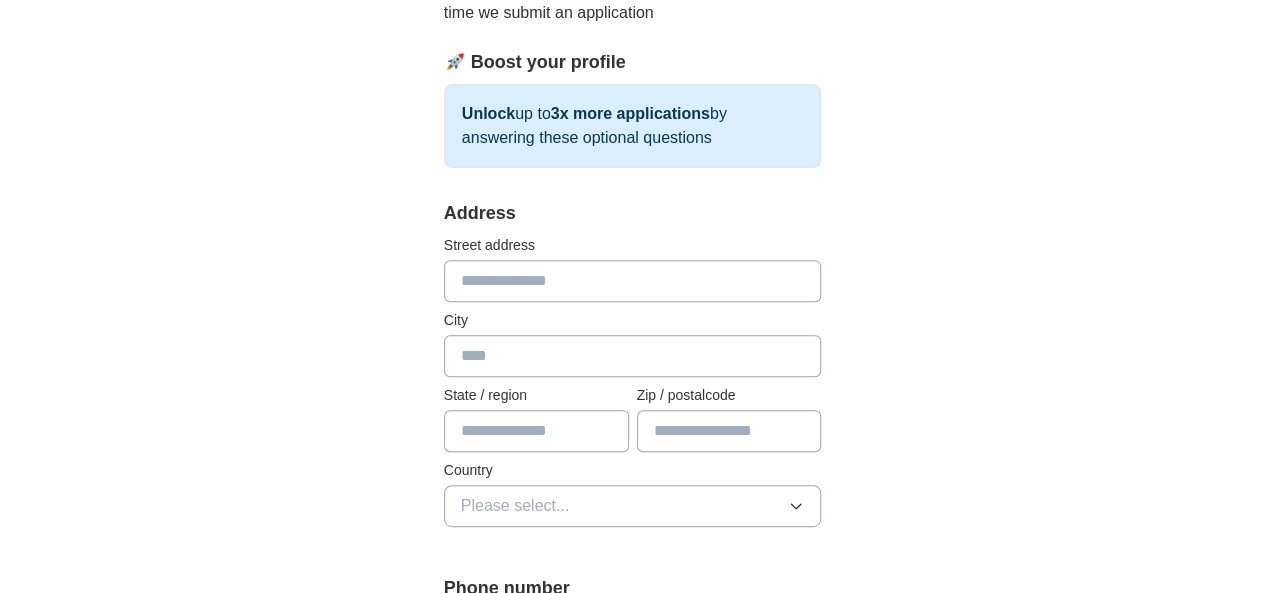 click at bounding box center [633, 281] 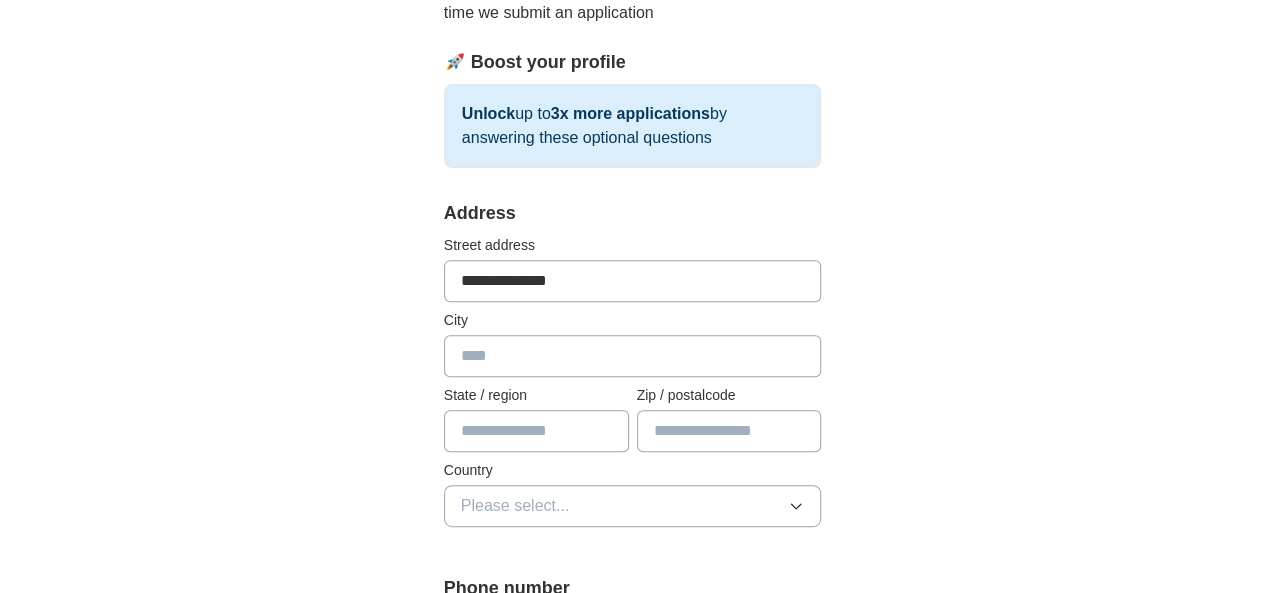 type on "**********" 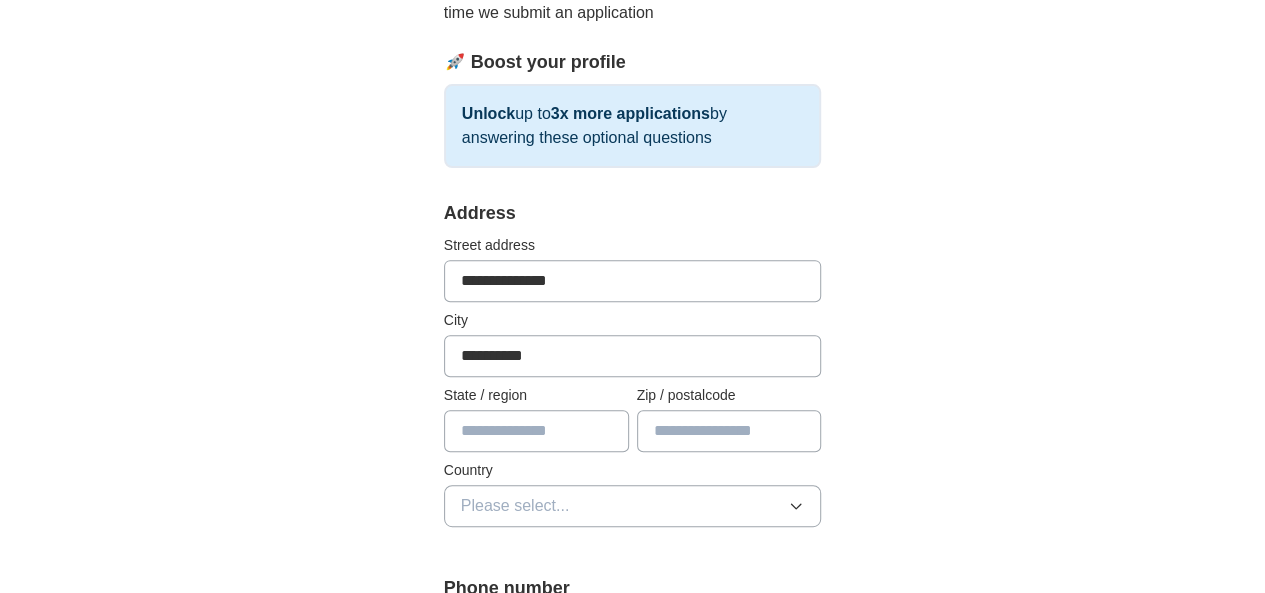 type on "**********" 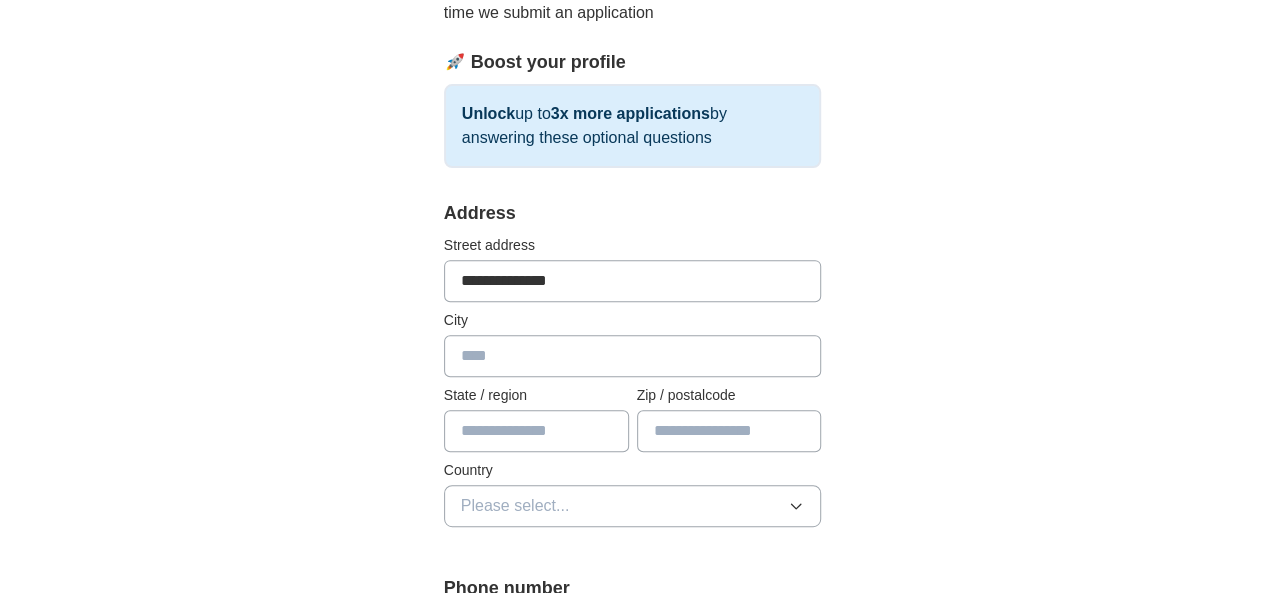 type 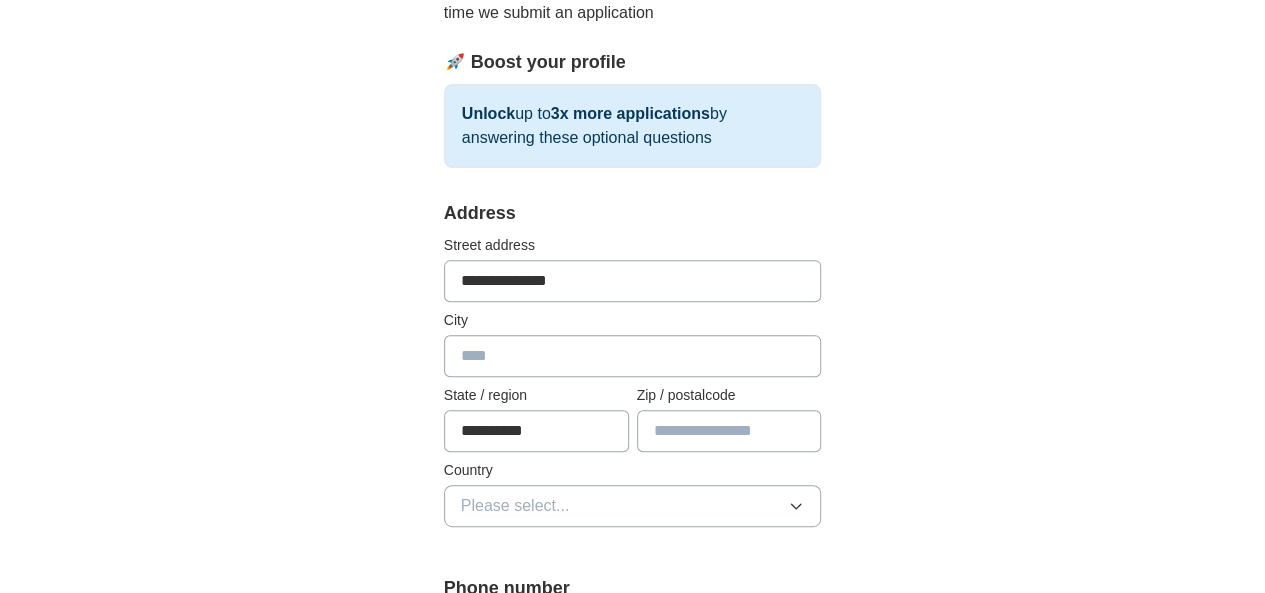 type on "**********" 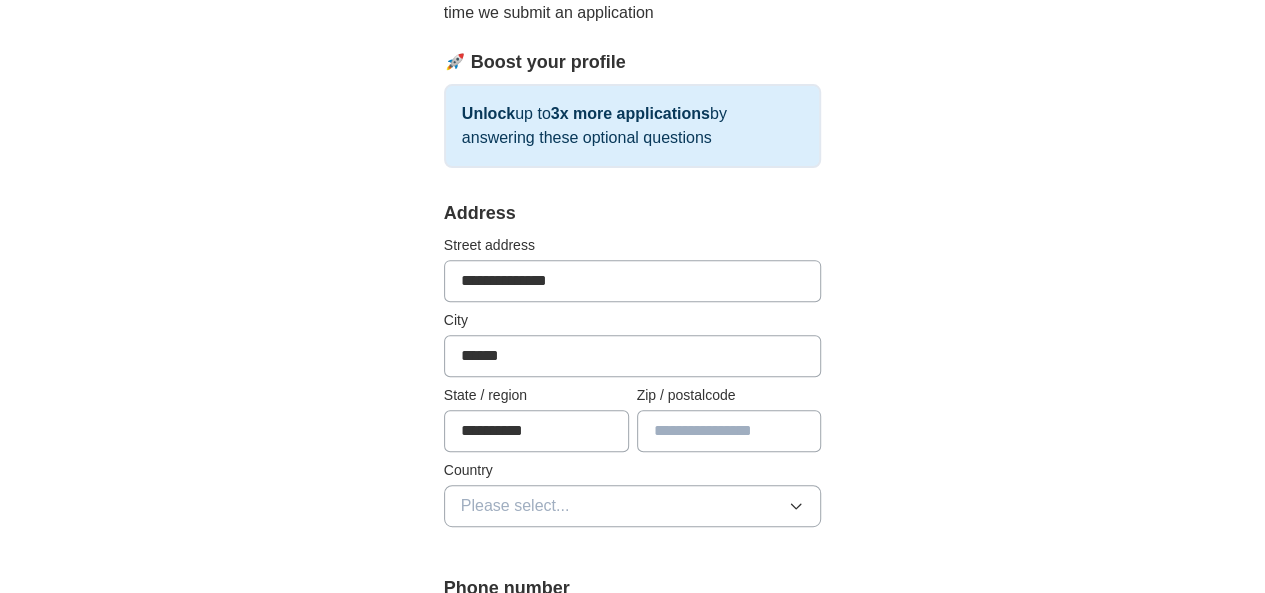 type on "******" 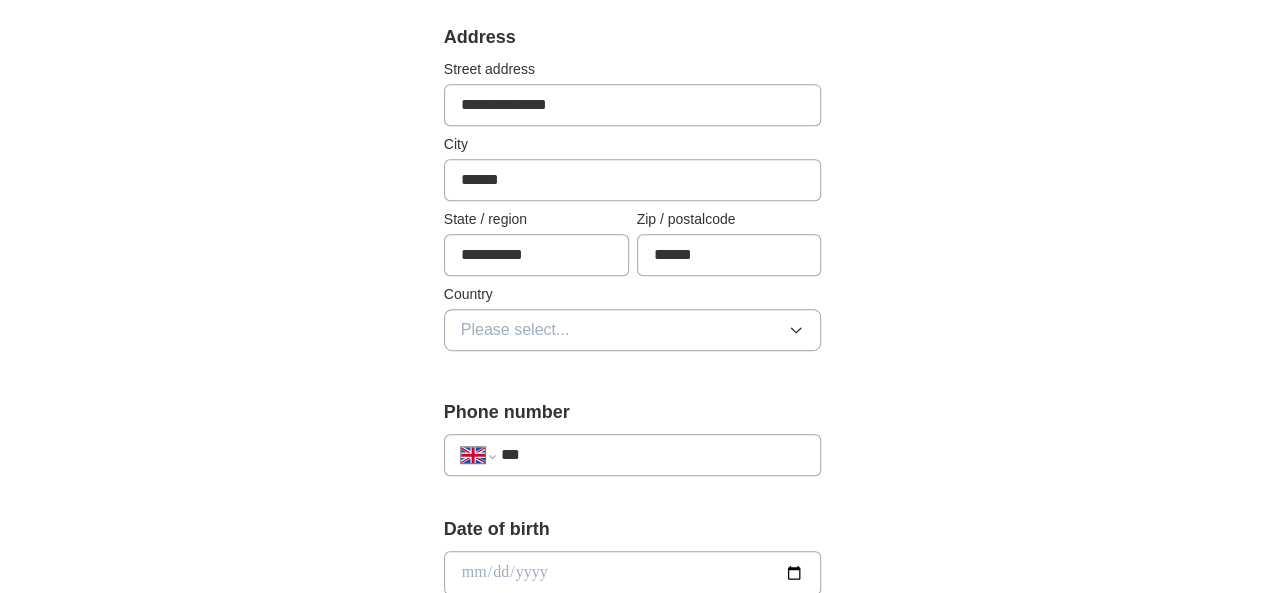 scroll, scrollTop: 475, scrollLeft: 0, axis: vertical 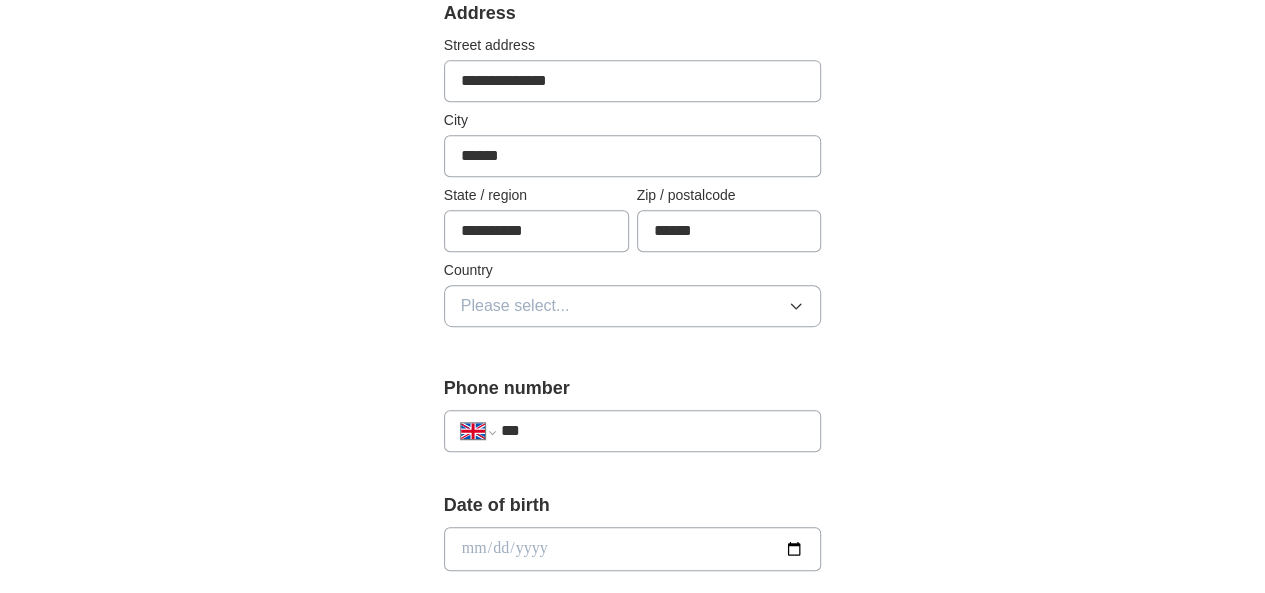 type on "******" 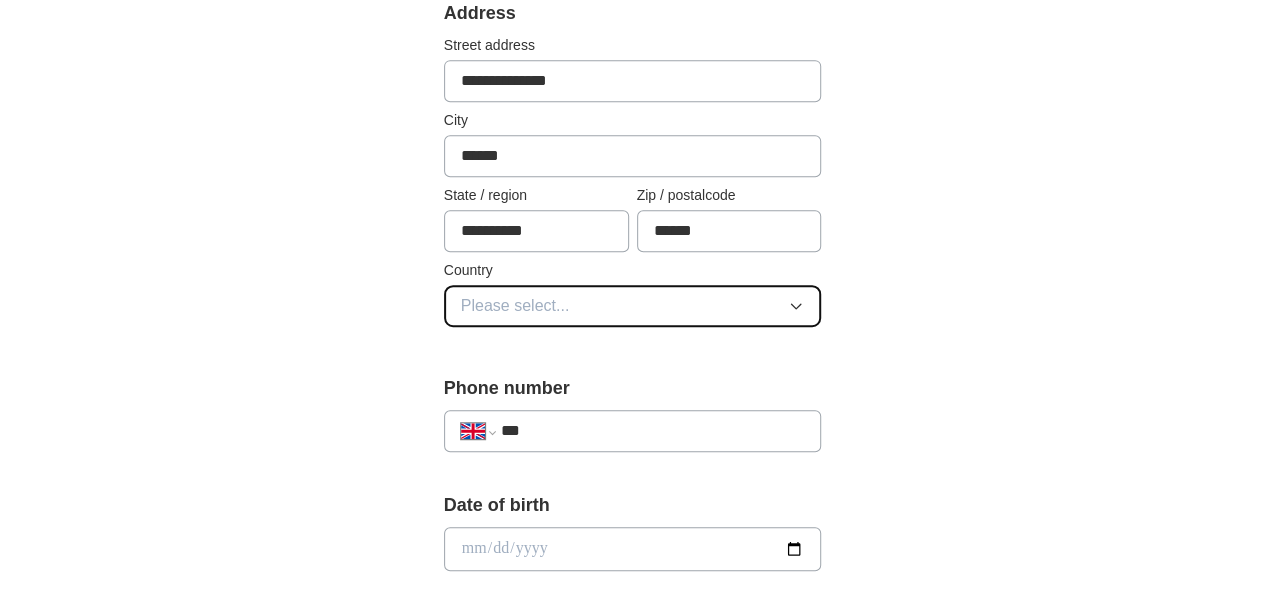 click on "Please select..." at bounding box center [633, 306] 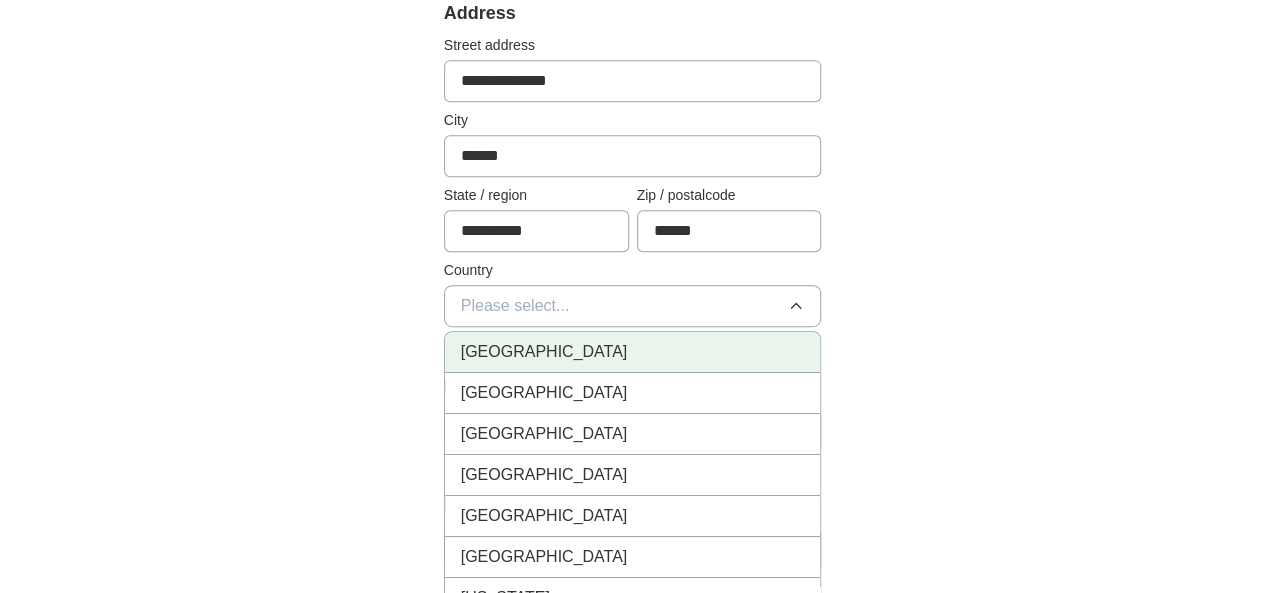 click on "[GEOGRAPHIC_DATA]" at bounding box center [544, 352] 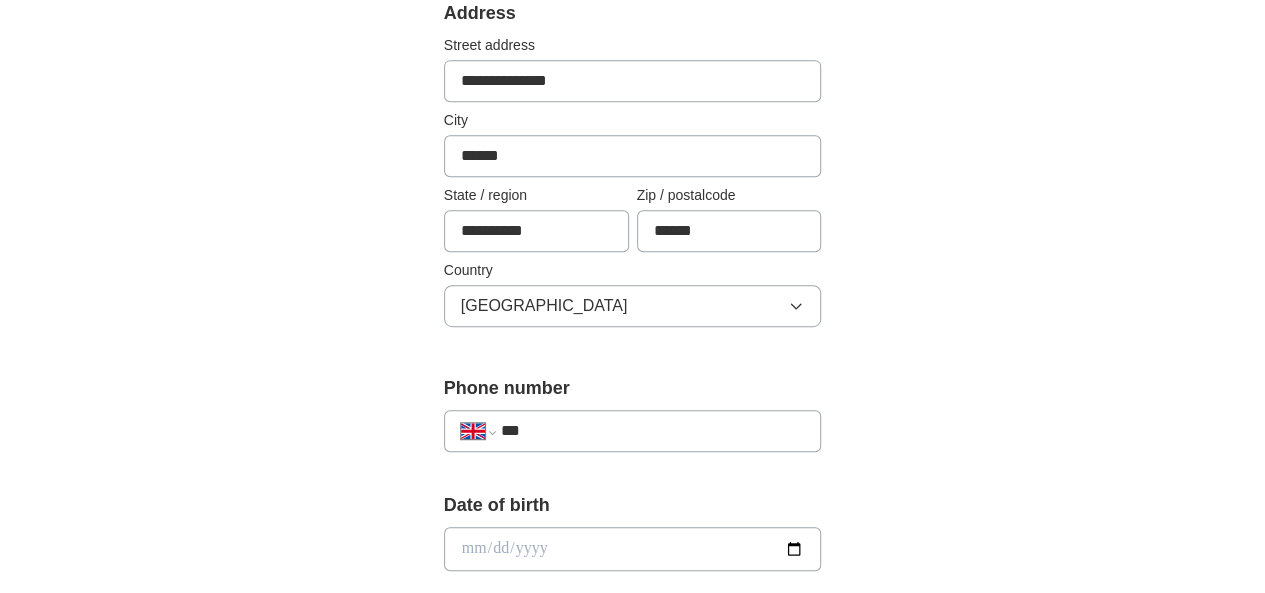 click on "***" at bounding box center (653, 431) 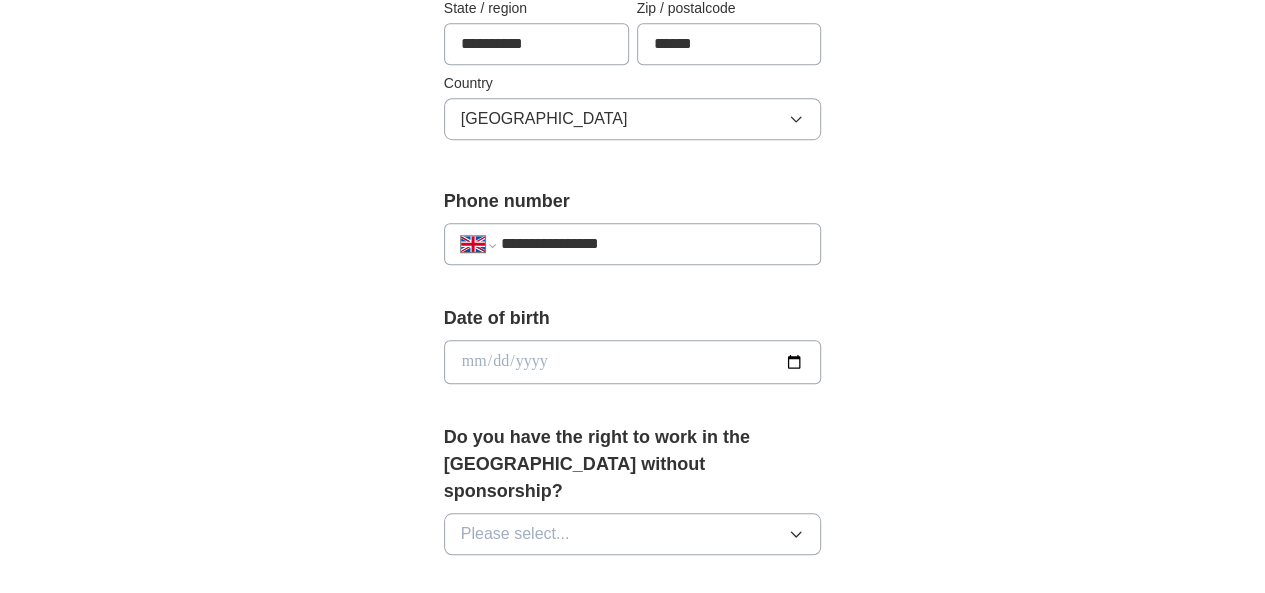 scroll, scrollTop: 675, scrollLeft: 0, axis: vertical 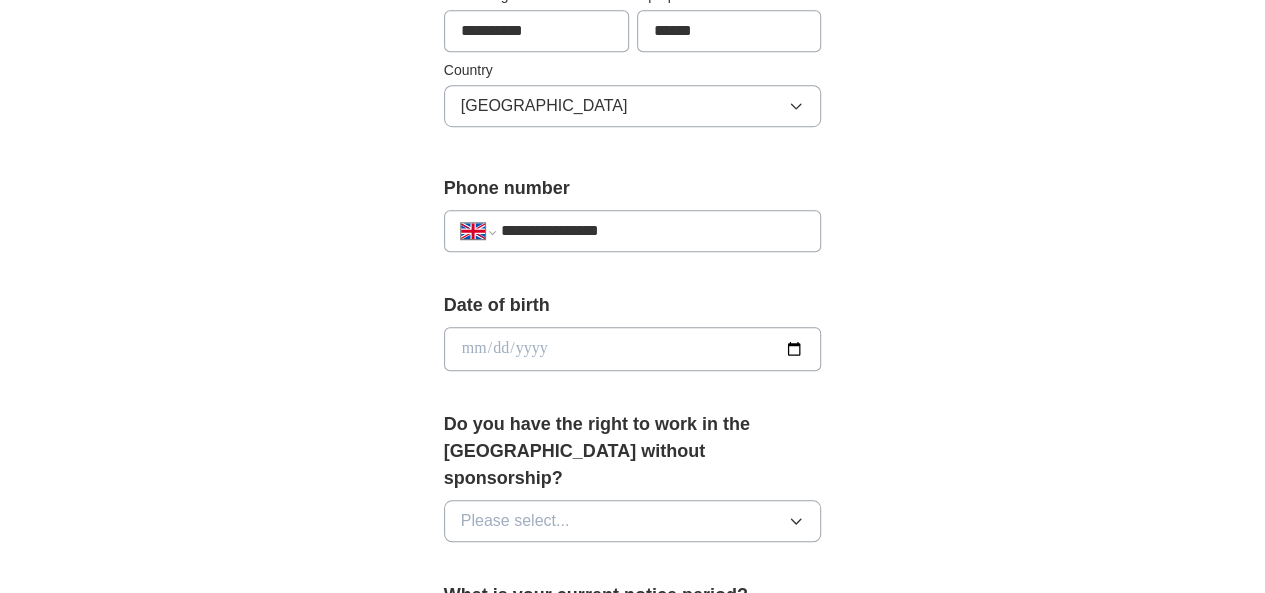 type on "**********" 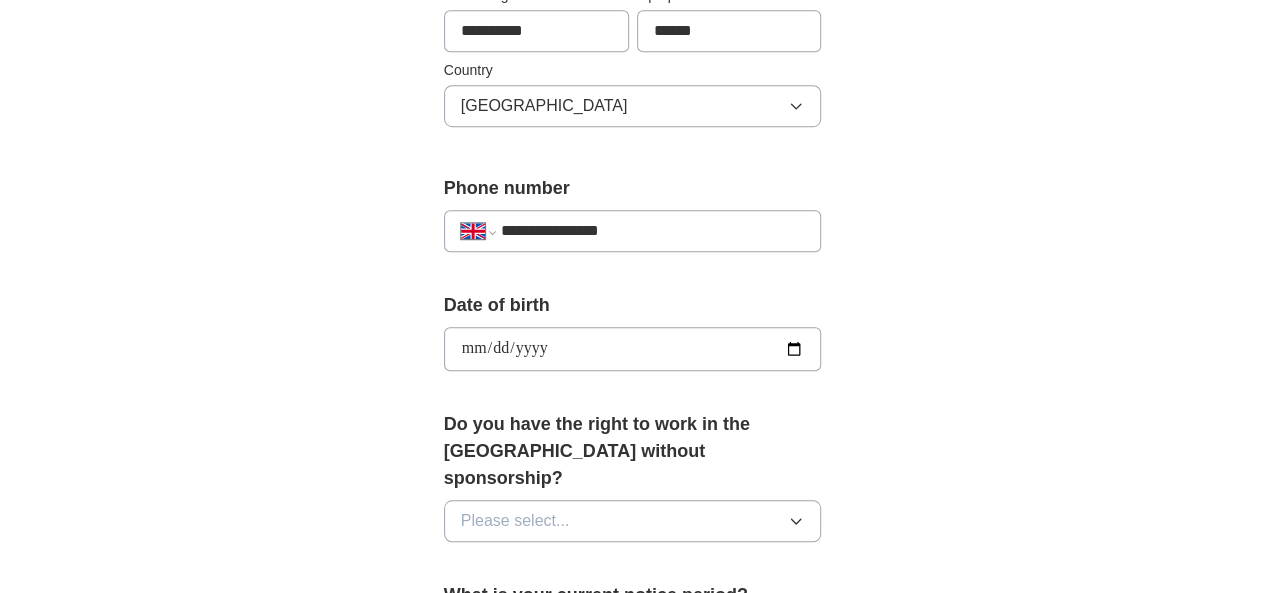 type on "**********" 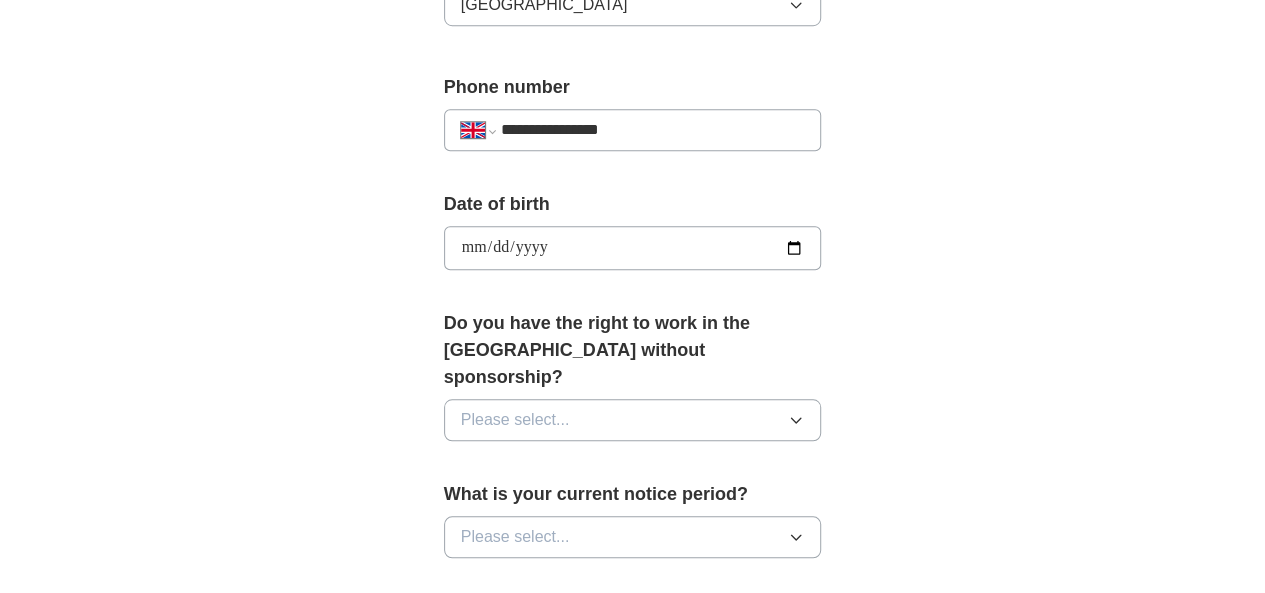 scroll, scrollTop: 875, scrollLeft: 0, axis: vertical 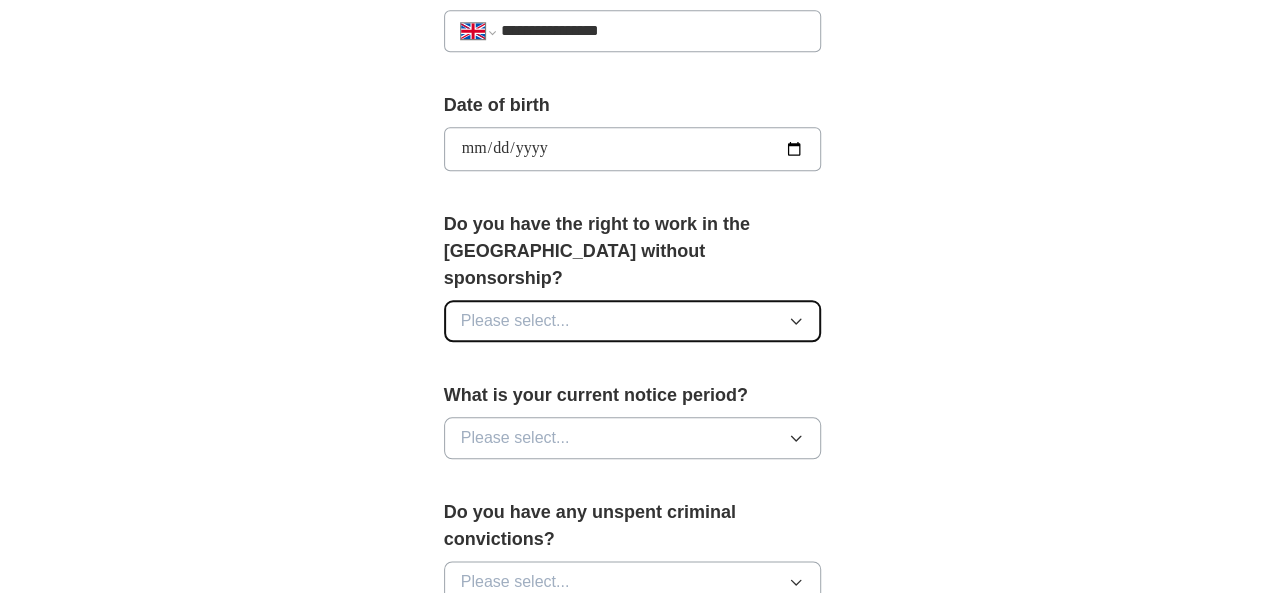 click on "Please select..." at bounding box center [633, 321] 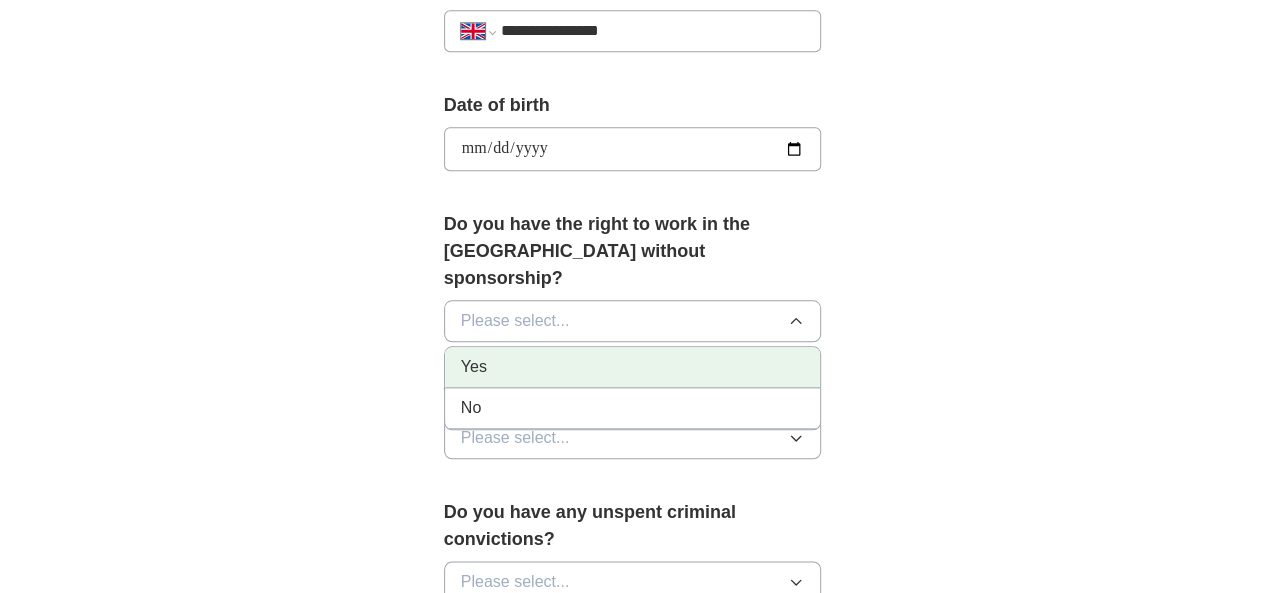 click on "Yes" at bounding box center (474, 367) 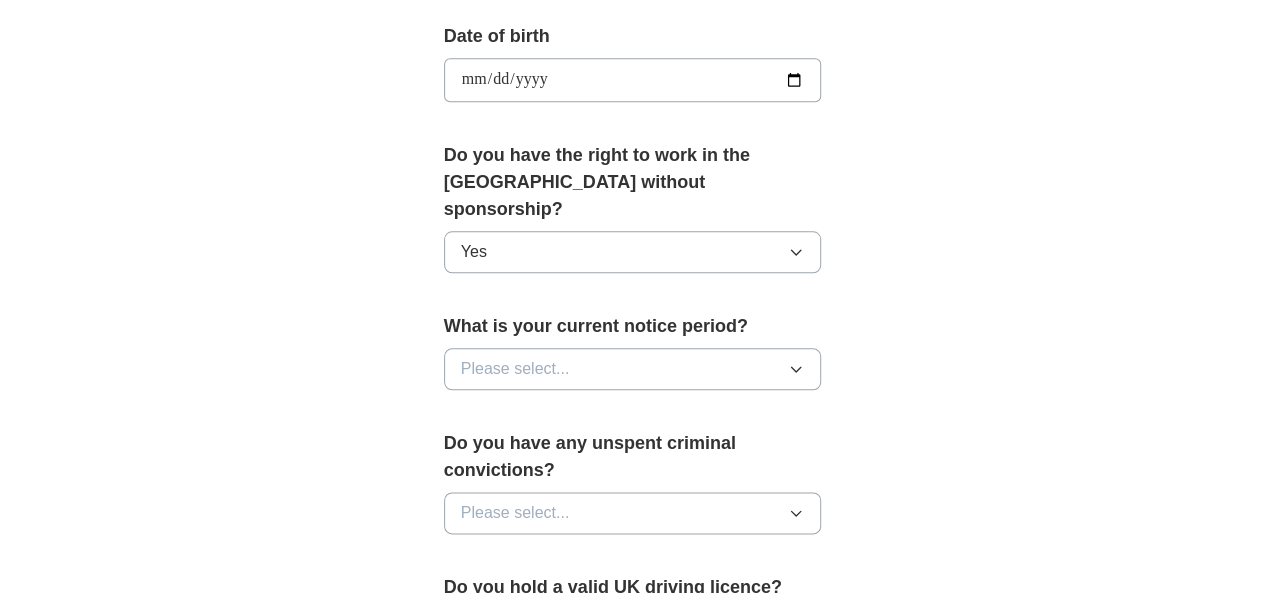 scroll, scrollTop: 975, scrollLeft: 0, axis: vertical 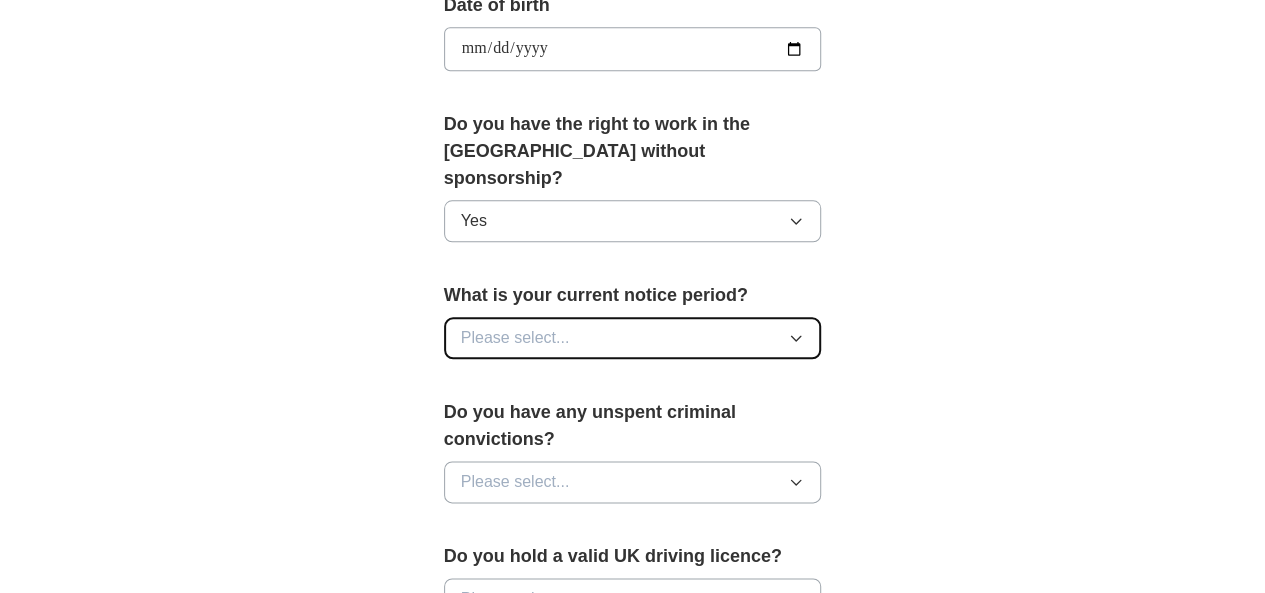 click on "Please select..." at bounding box center (633, 338) 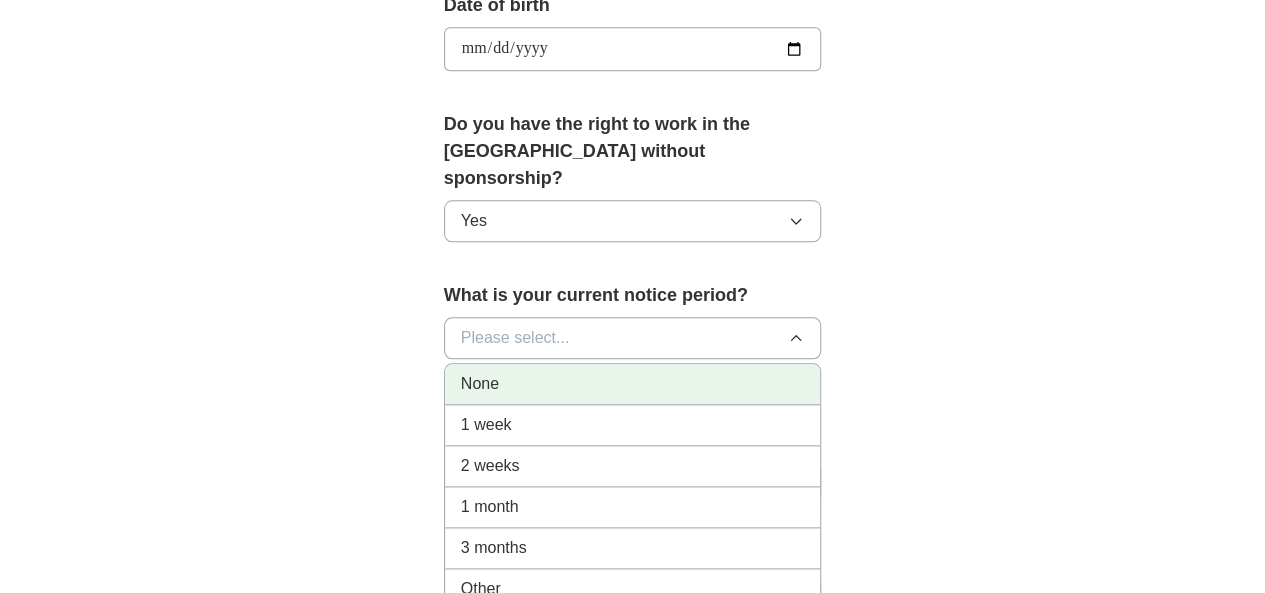 click on "None" at bounding box center (480, 384) 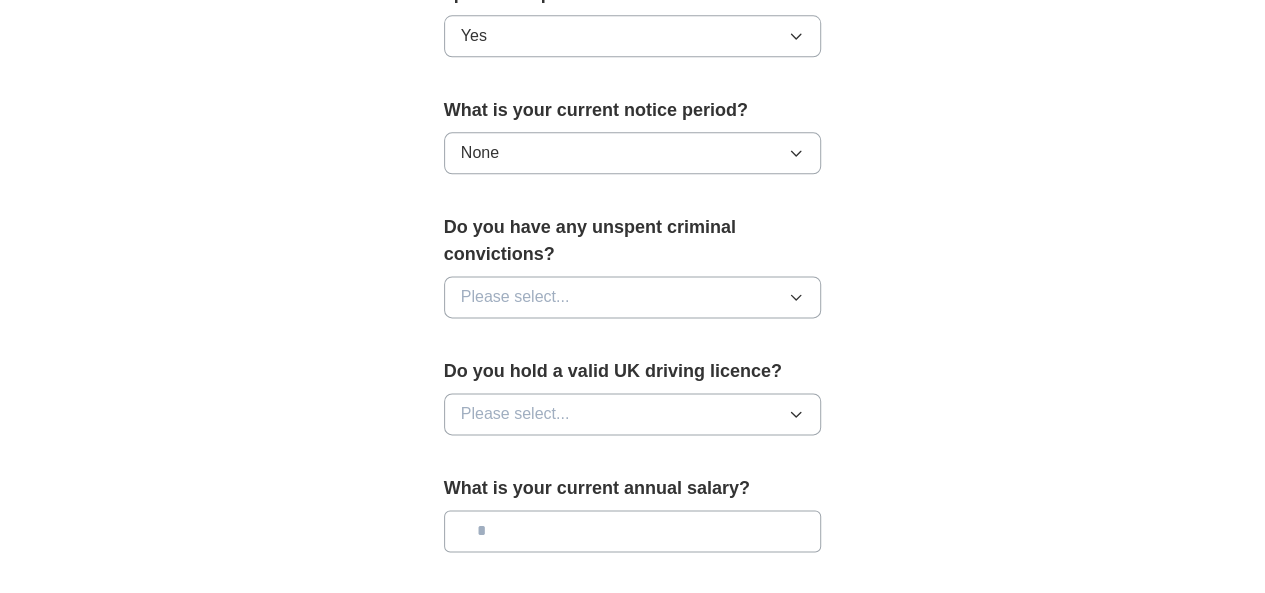 scroll, scrollTop: 1175, scrollLeft: 0, axis: vertical 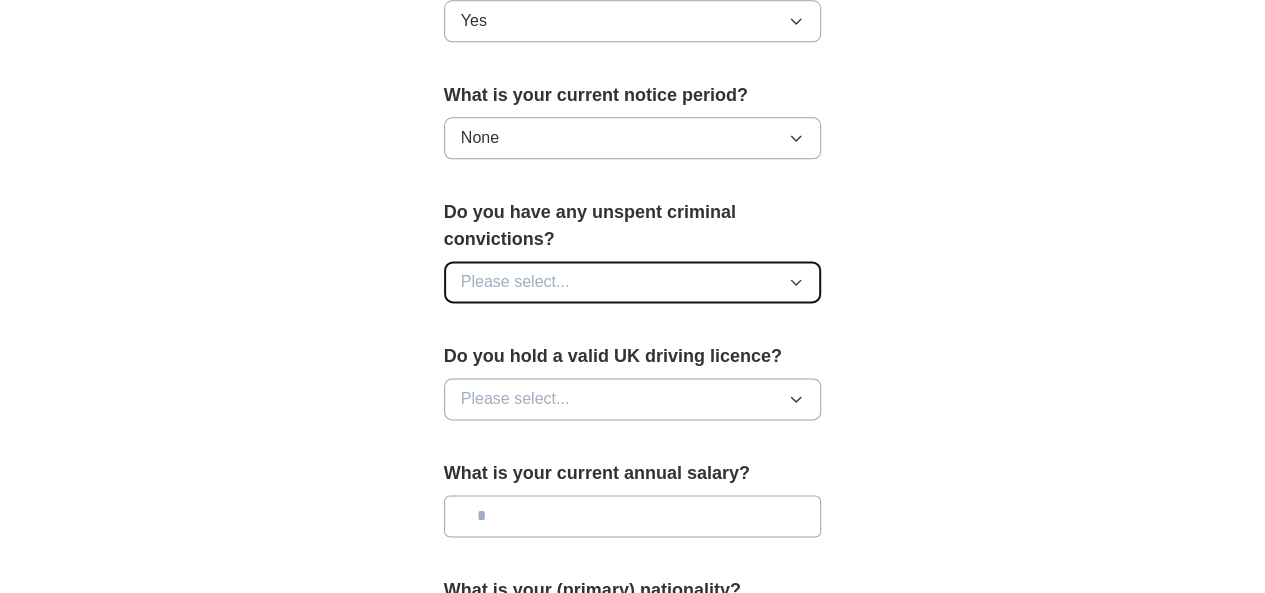 click on "Please select..." at bounding box center [633, 282] 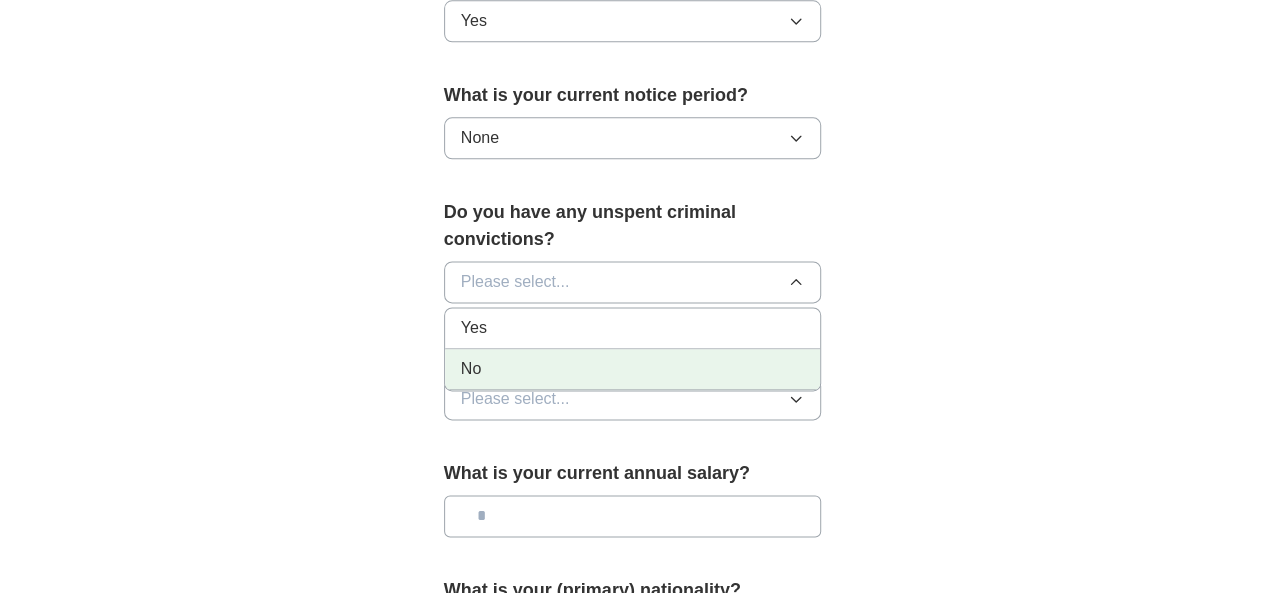 click on "No" at bounding box center (471, 369) 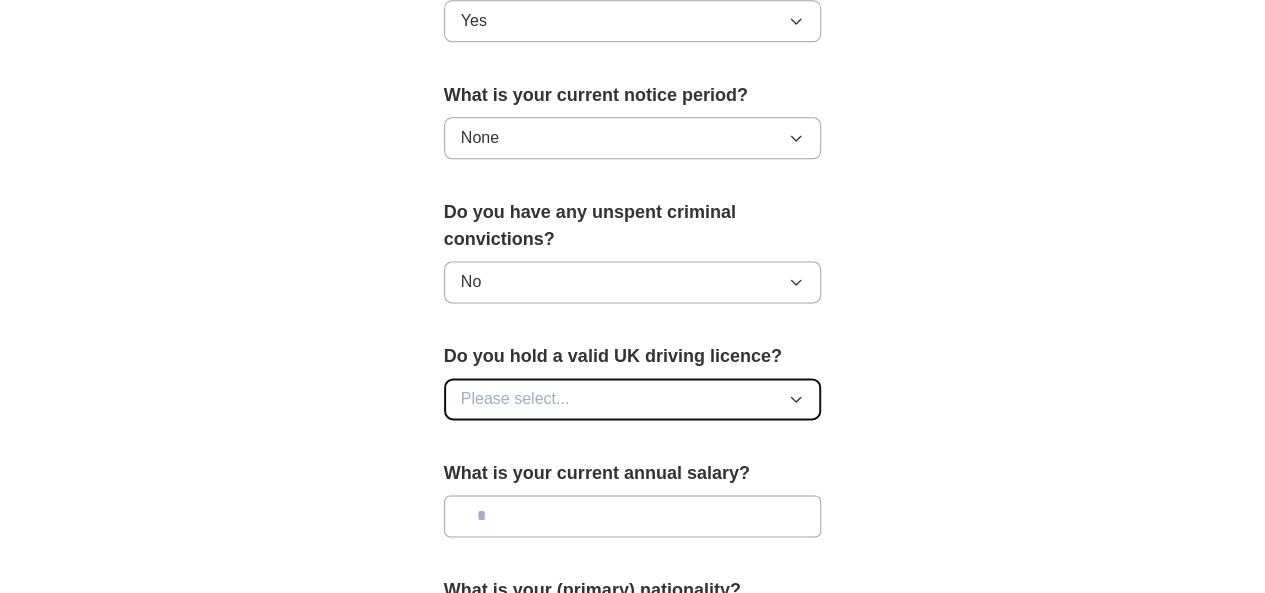 click on "Please select..." at bounding box center [633, 399] 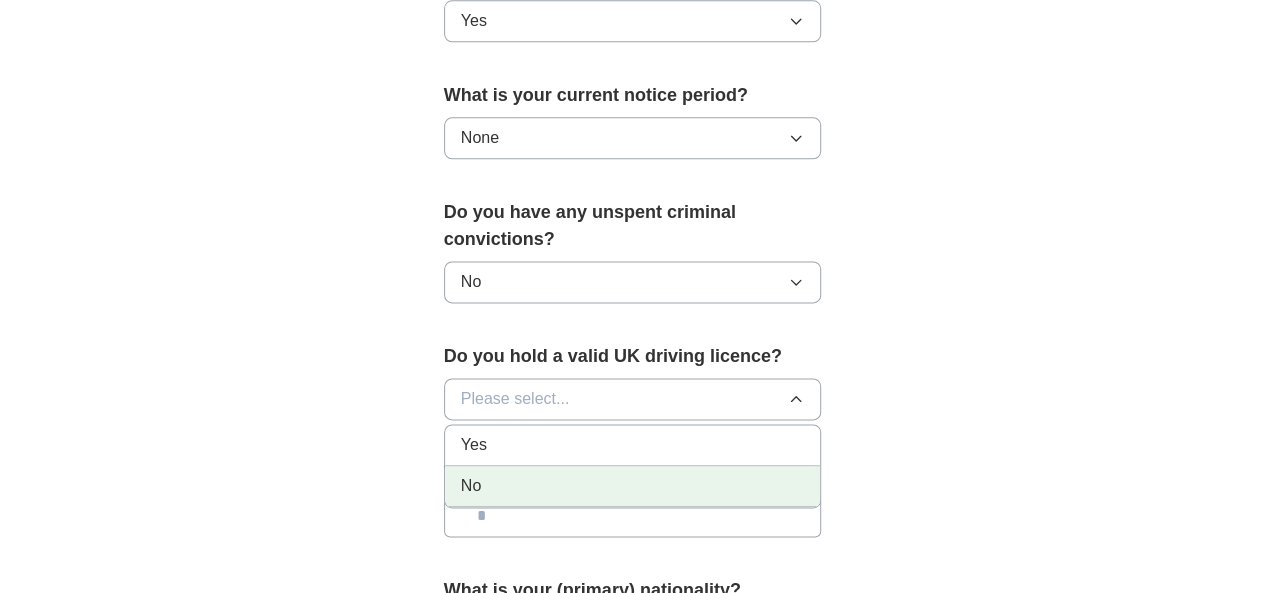 click on "No" at bounding box center (471, 486) 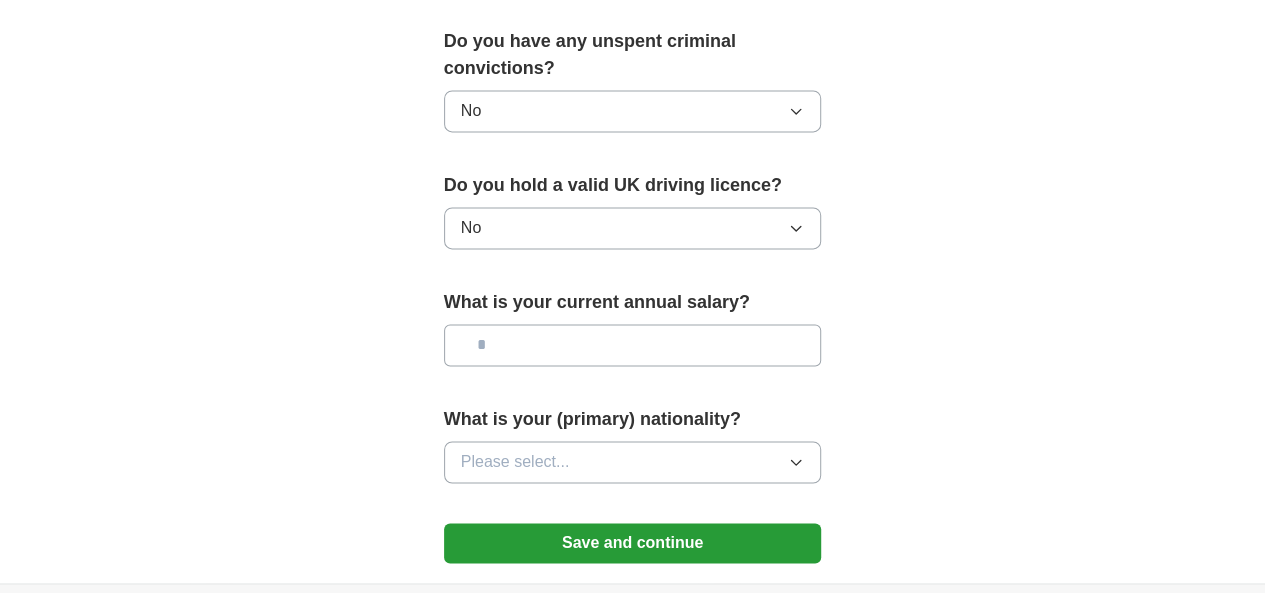 scroll, scrollTop: 1375, scrollLeft: 0, axis: vertical 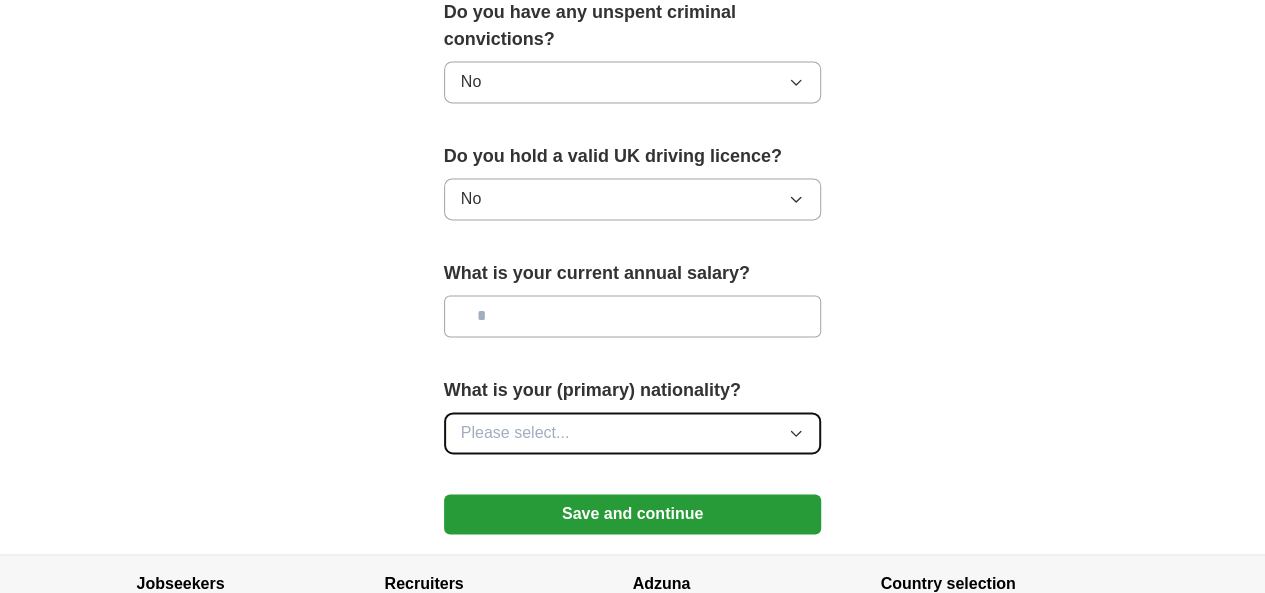 click on "Please select..." at bounding box center (633, 433) 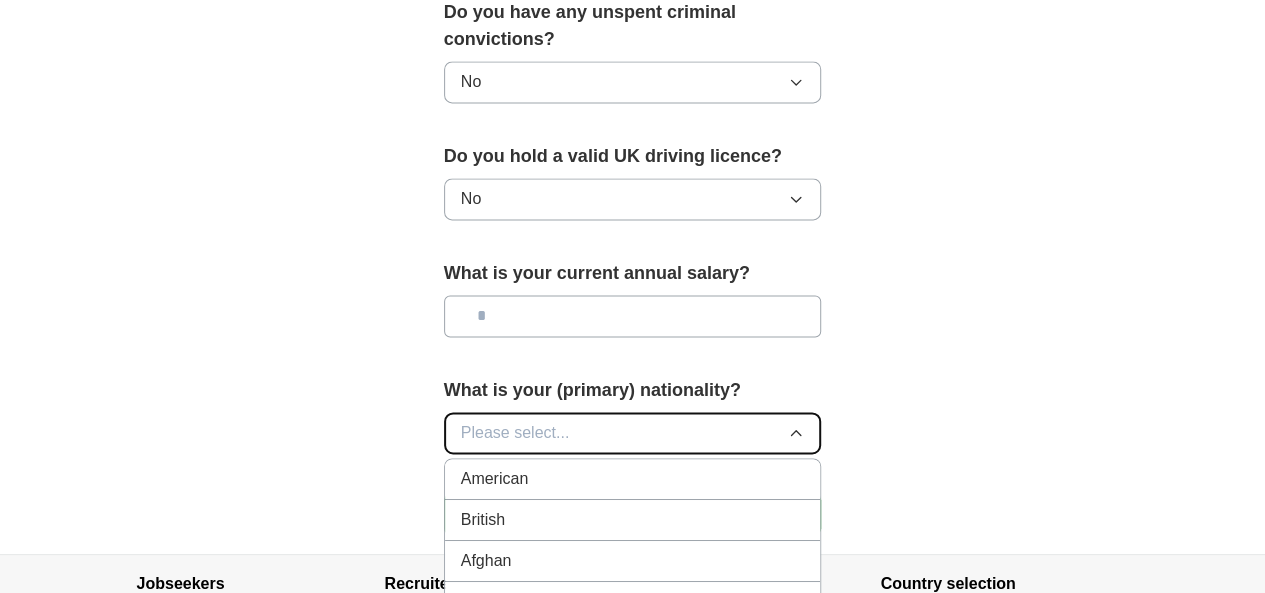 type 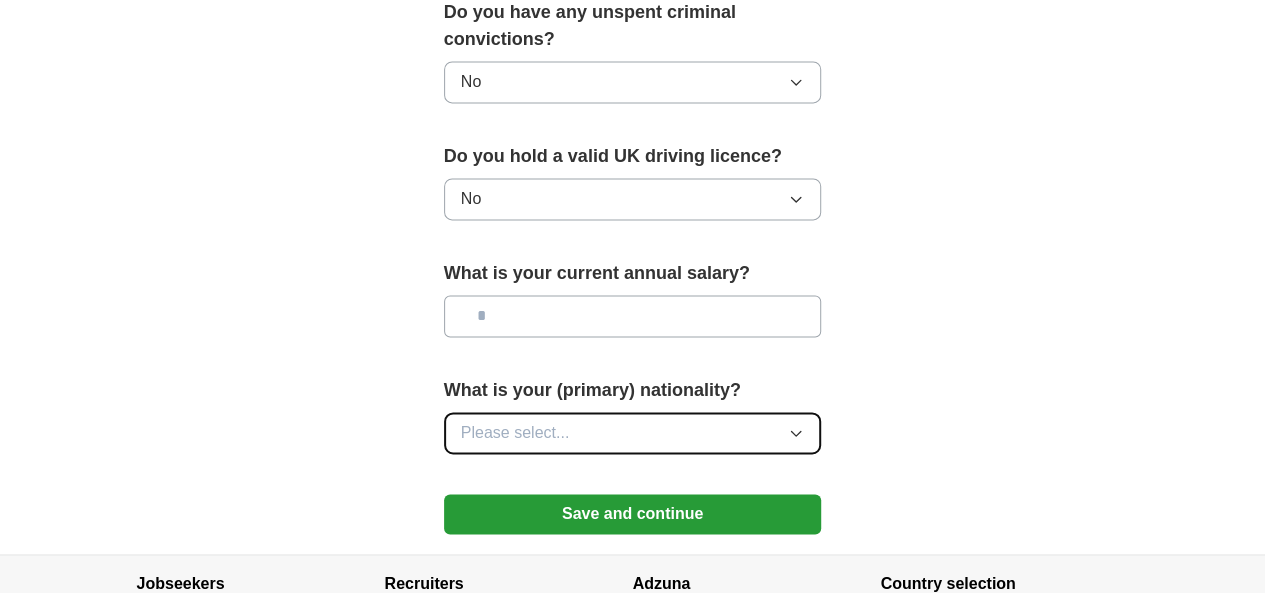 click on "Please select..." at bounding box center (633, 433) 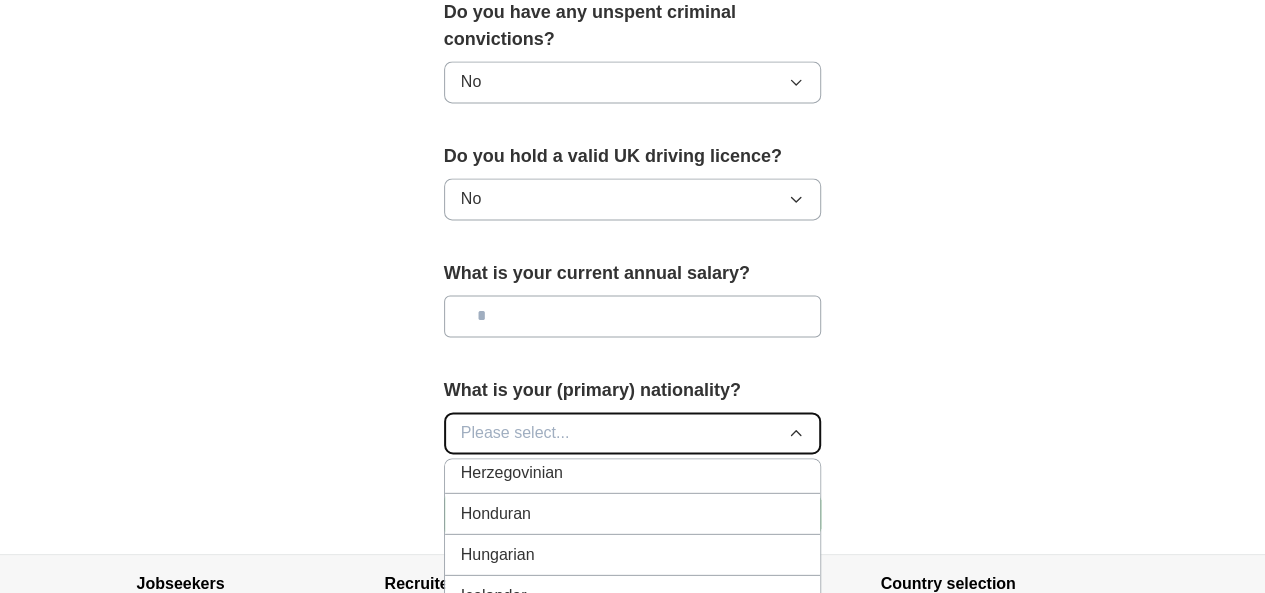 scroll, scrollTop: 3108, scrollLeft: 0, axis: vertical 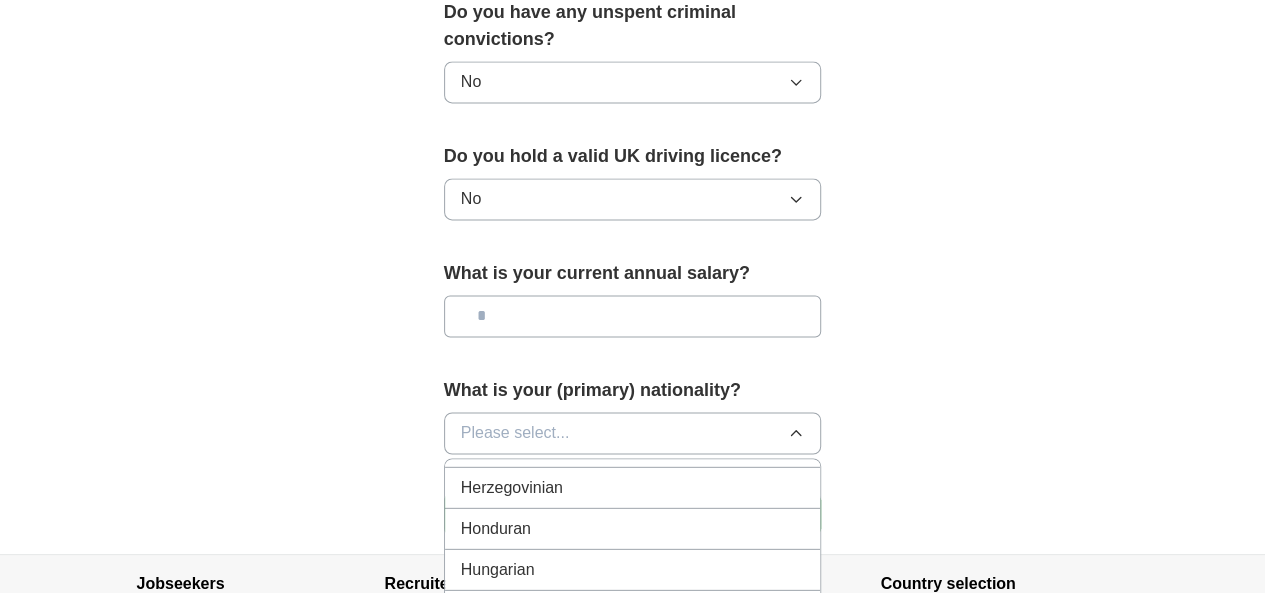 click on "Indian" at bounding box center [633, 651] 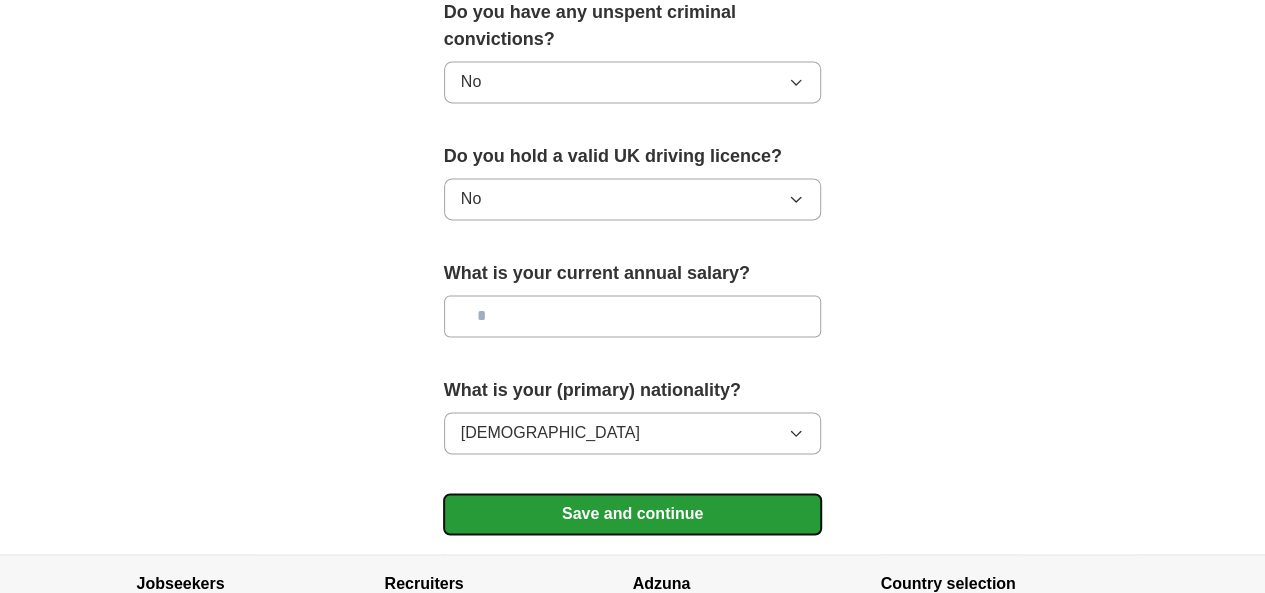 click on "Save and continue" at bounding box center [633, 514] 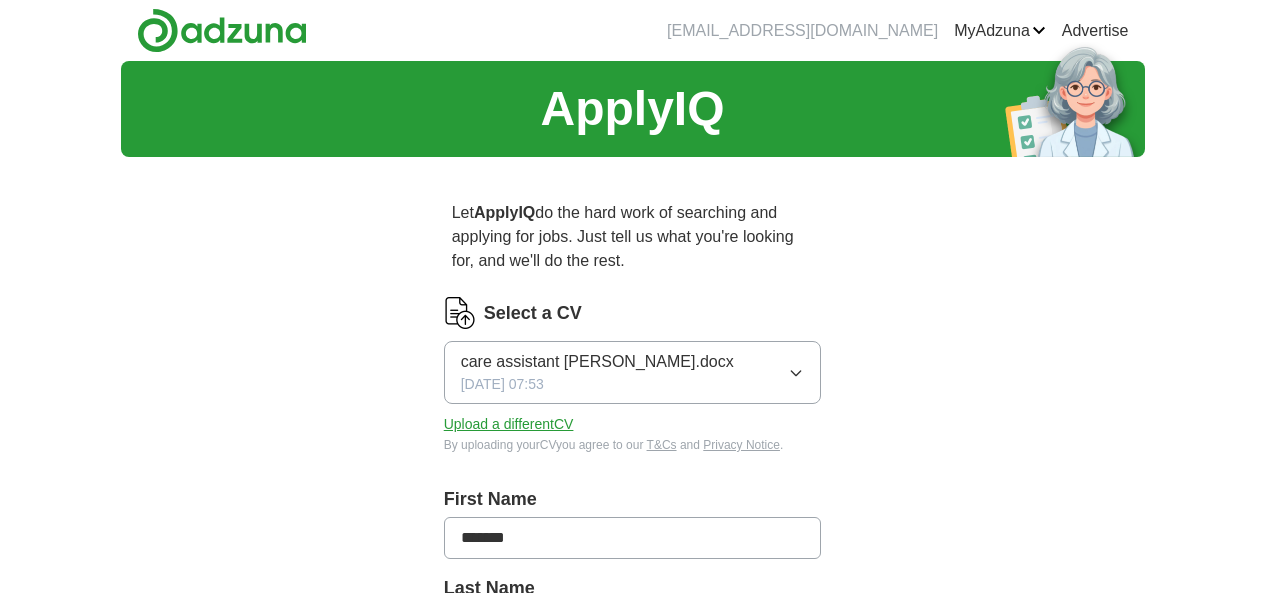 scroll, scrollTop: 0, scrollLeft: 0, axis: both 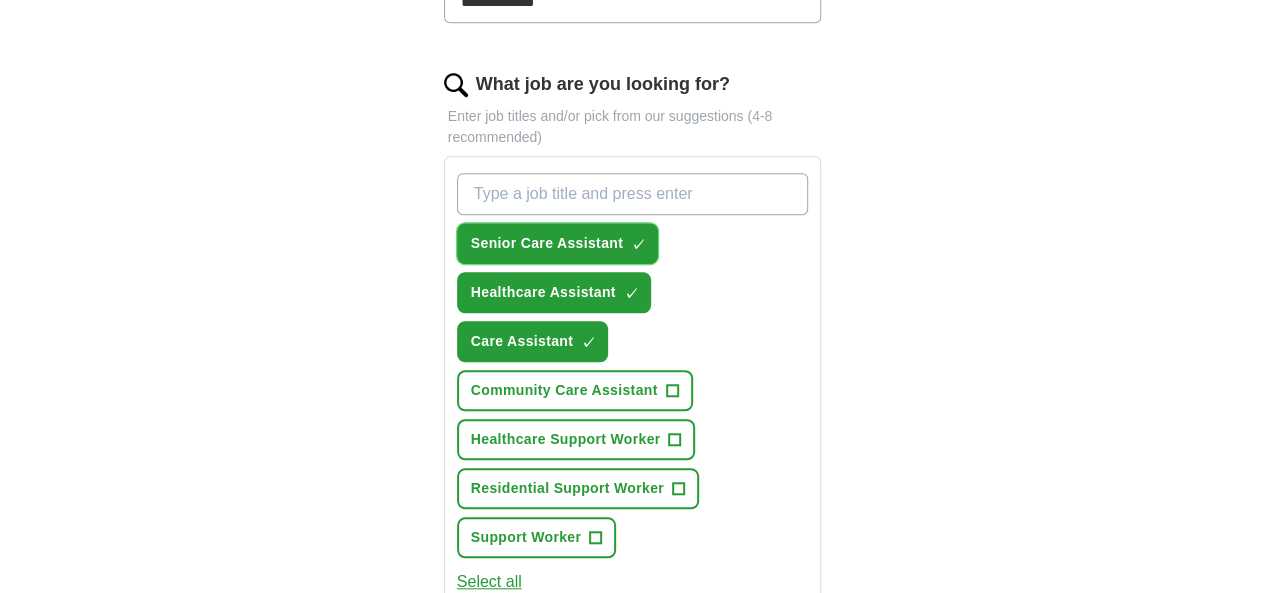 click on "×" at bounding box center [0, 0] 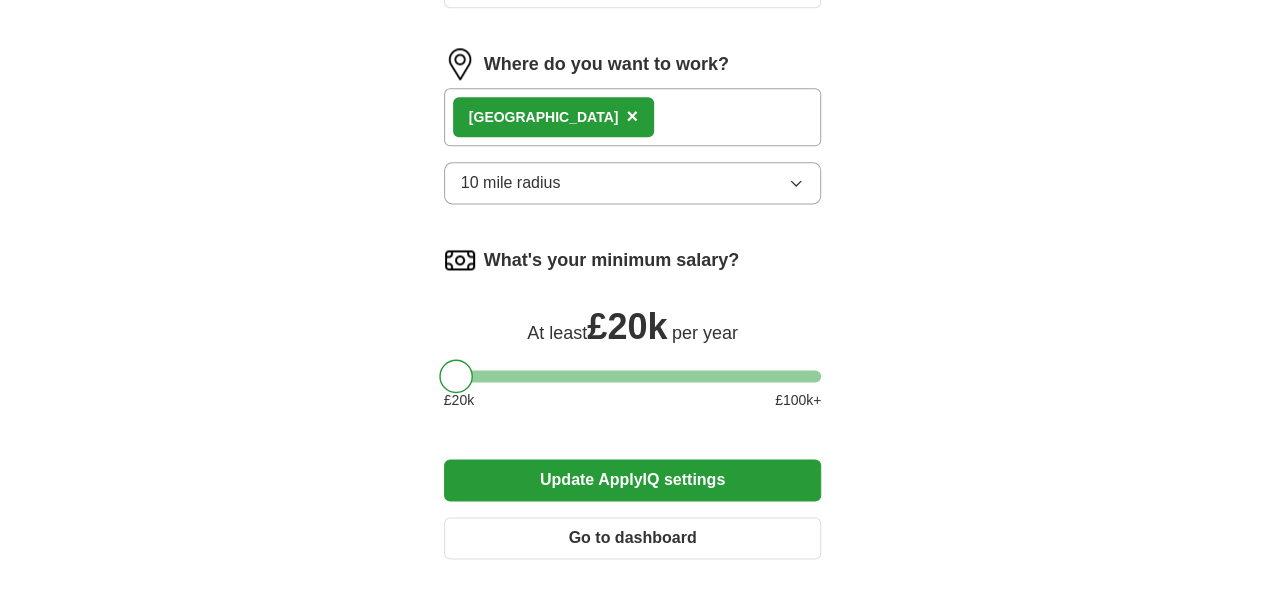scroll, scrollTop: 1225, scrollLeft: 0, axis: vertical 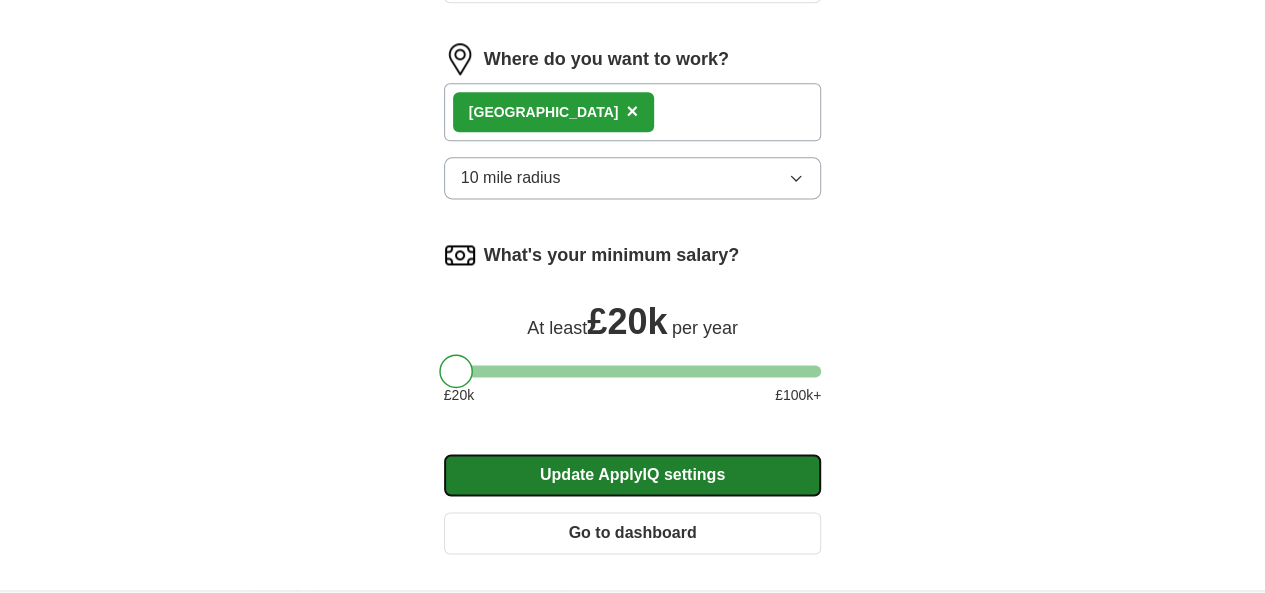 click on "Update ApplyIQ settings" at bounding box center (633, 475) 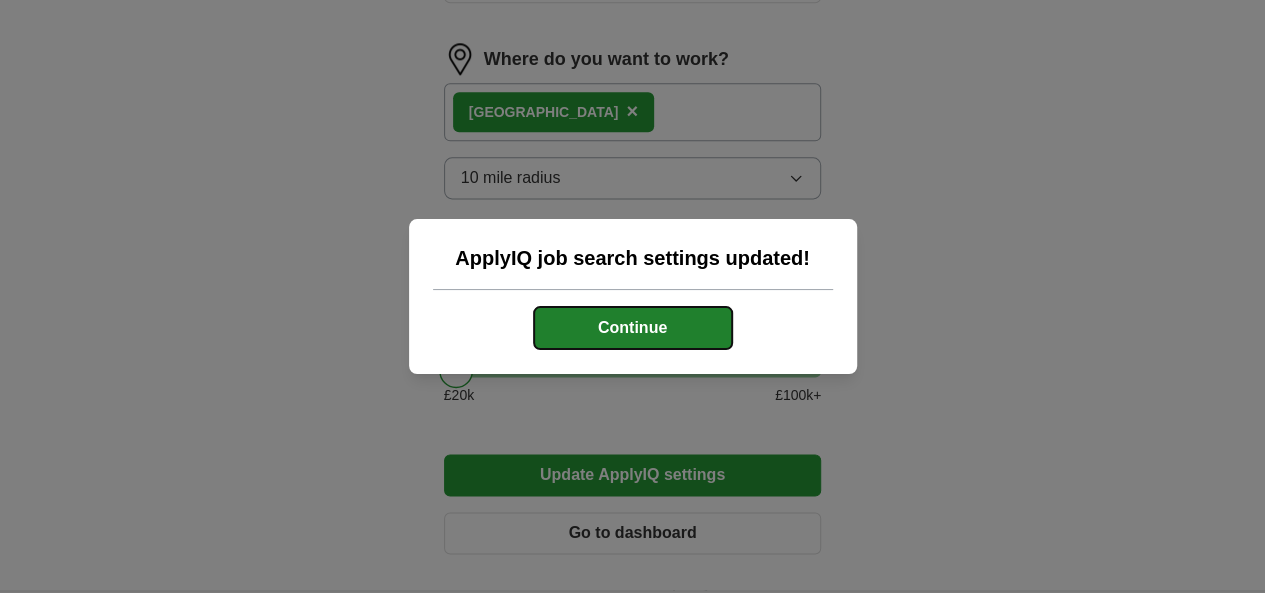 click on "Continue" at bounding box center [633, 328] 